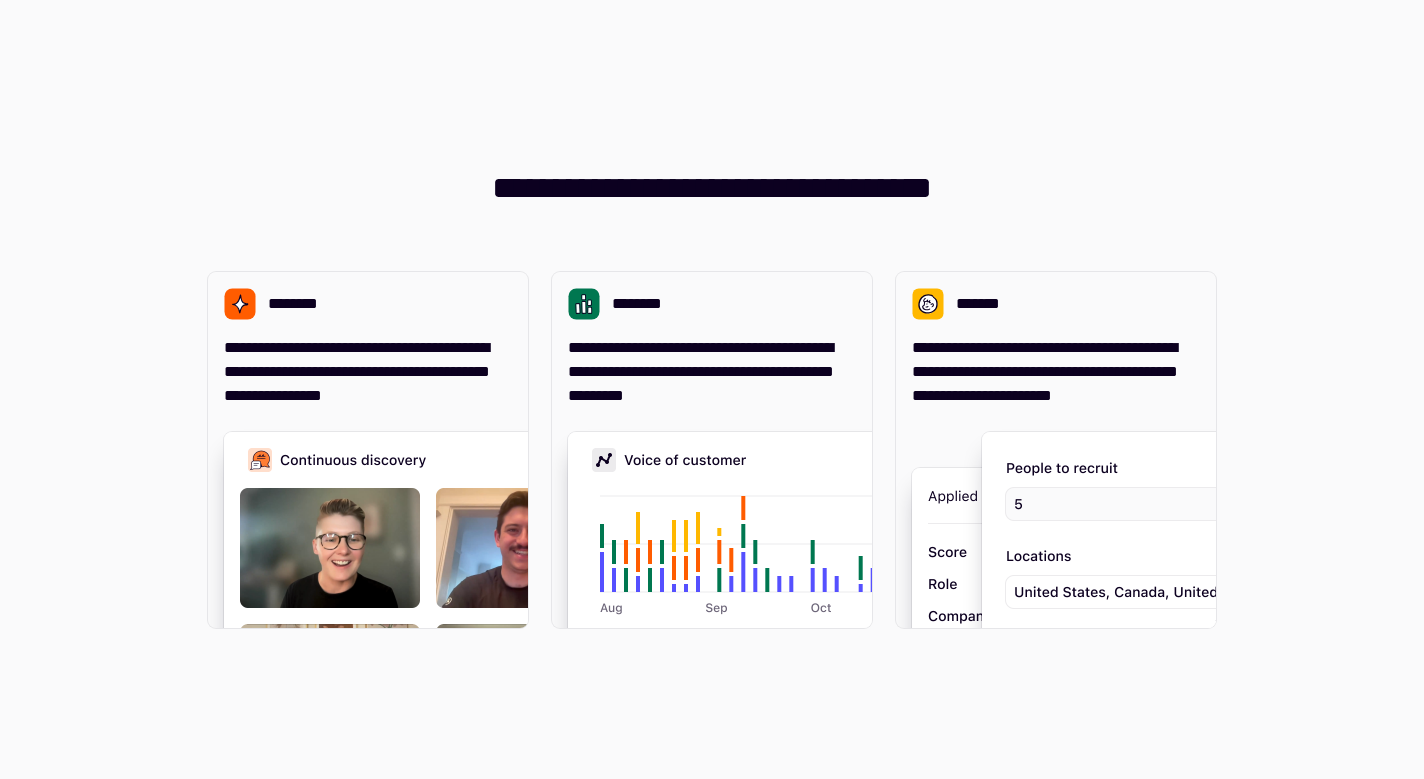 scroll, scrollTop: 0, scrollLeft: 0, axis: both 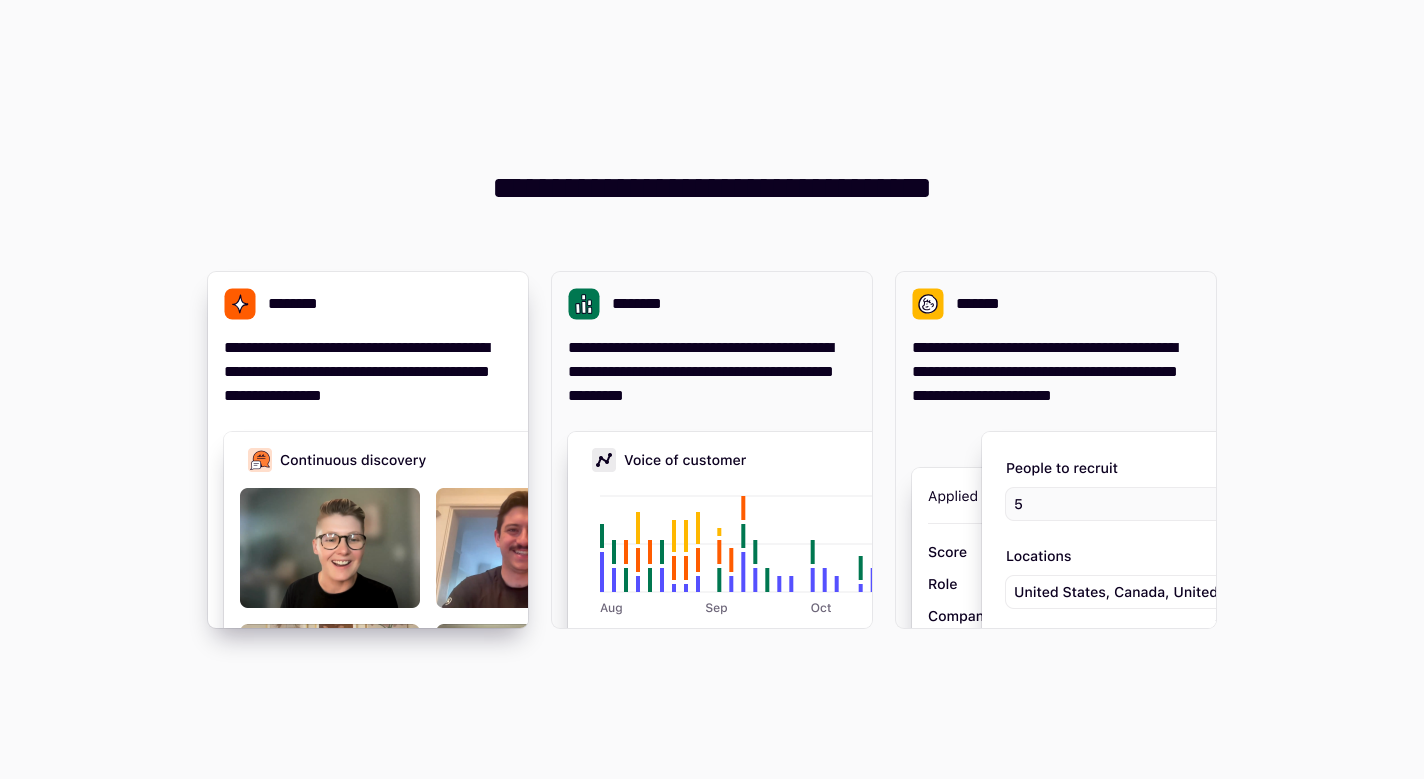 click at bounding box center [524, 632] 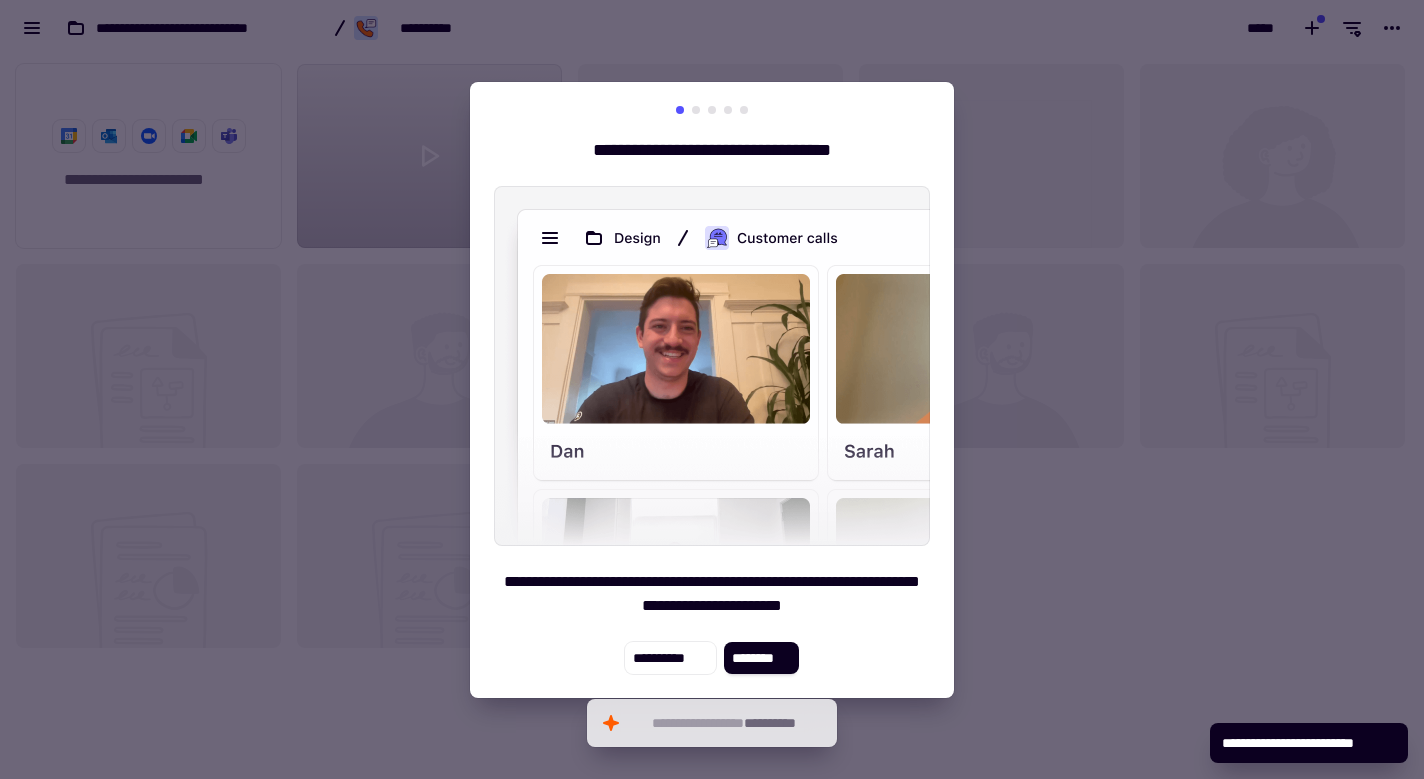 scroll, scrollTop: 1, scrollLeft: 1, axis: both 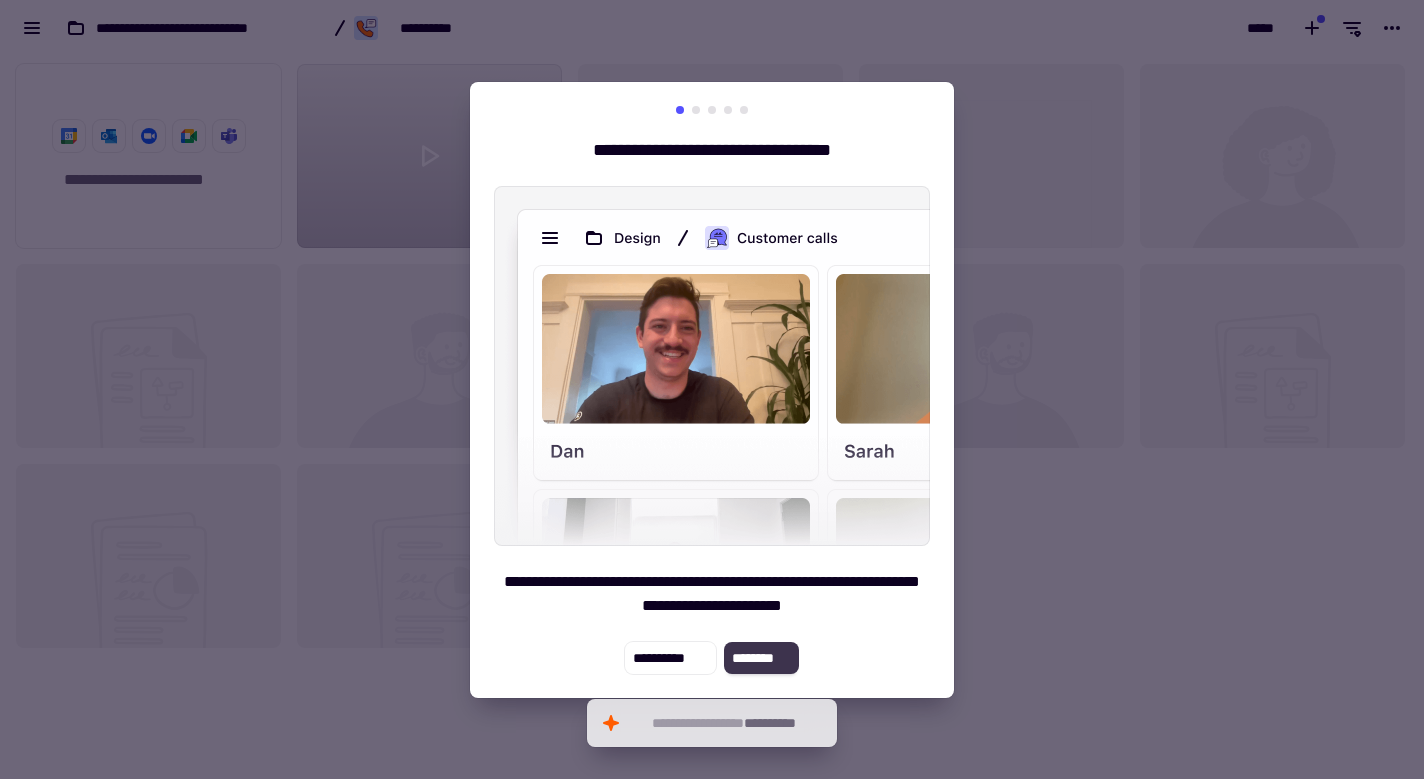 click on "********" 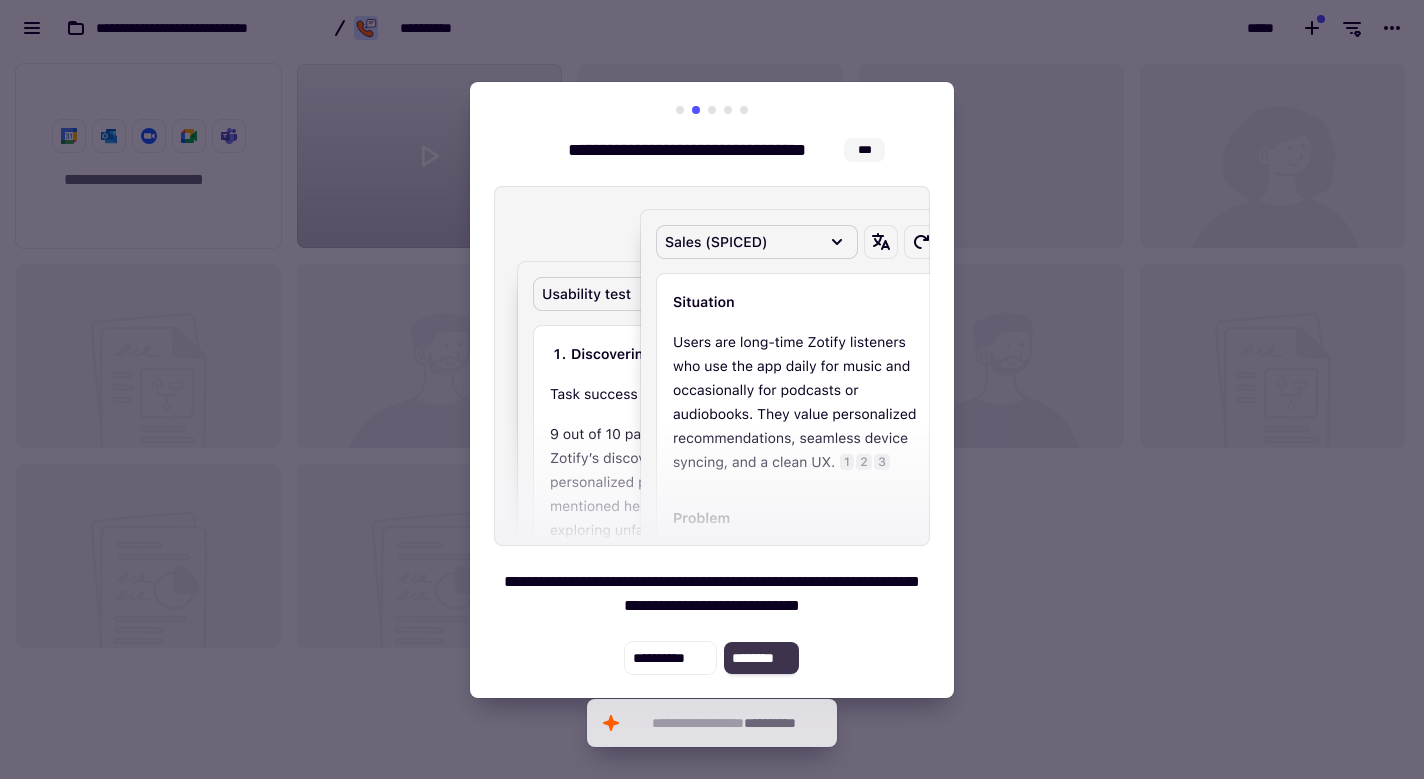 click on "********" 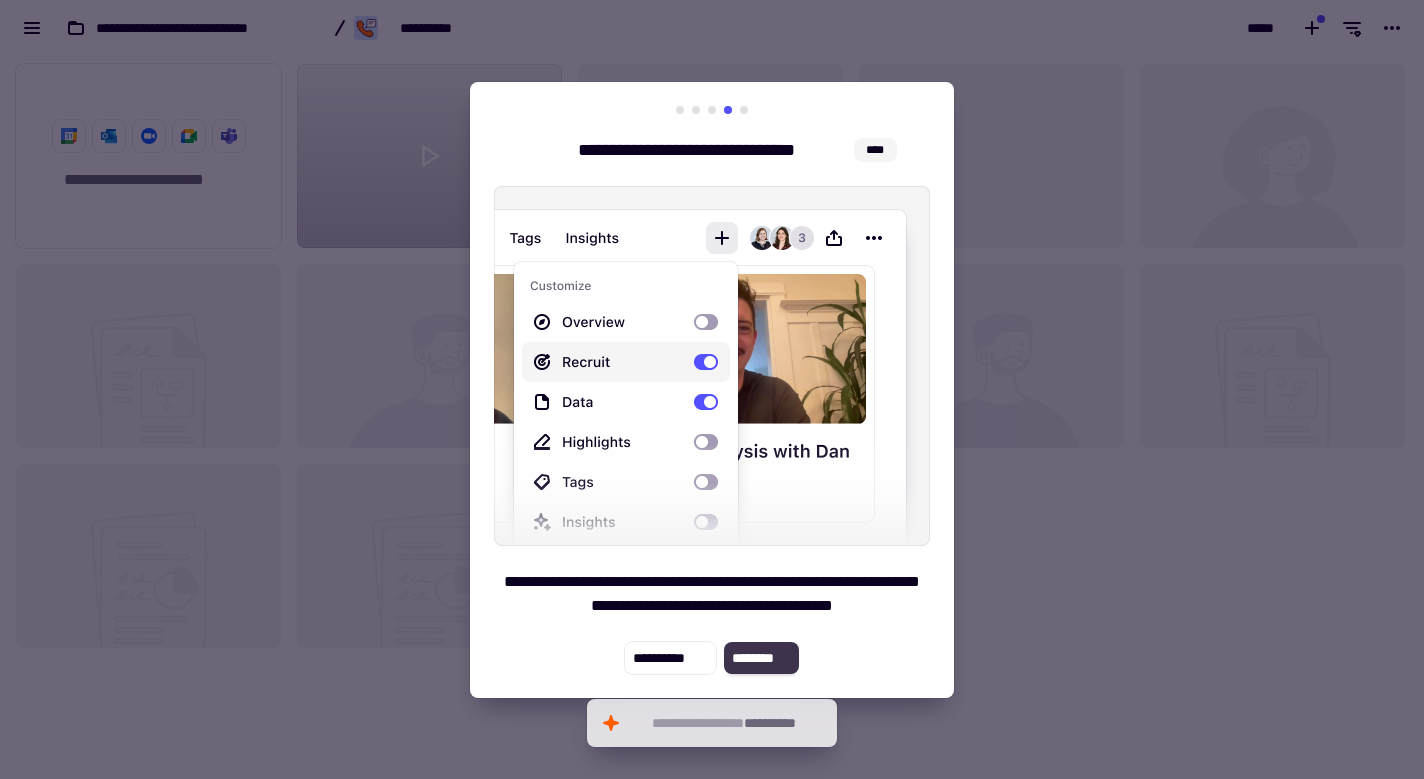 click on "********" 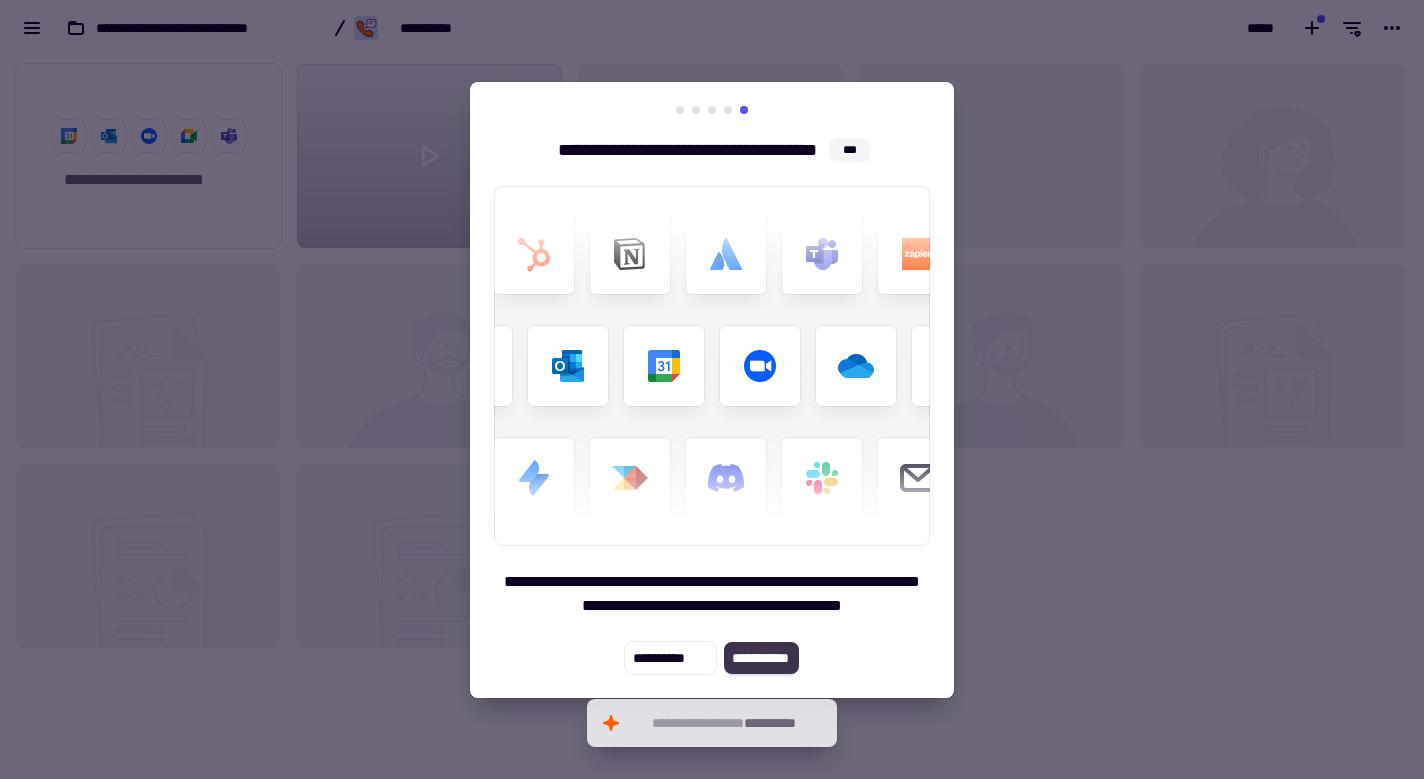 click on "**********" 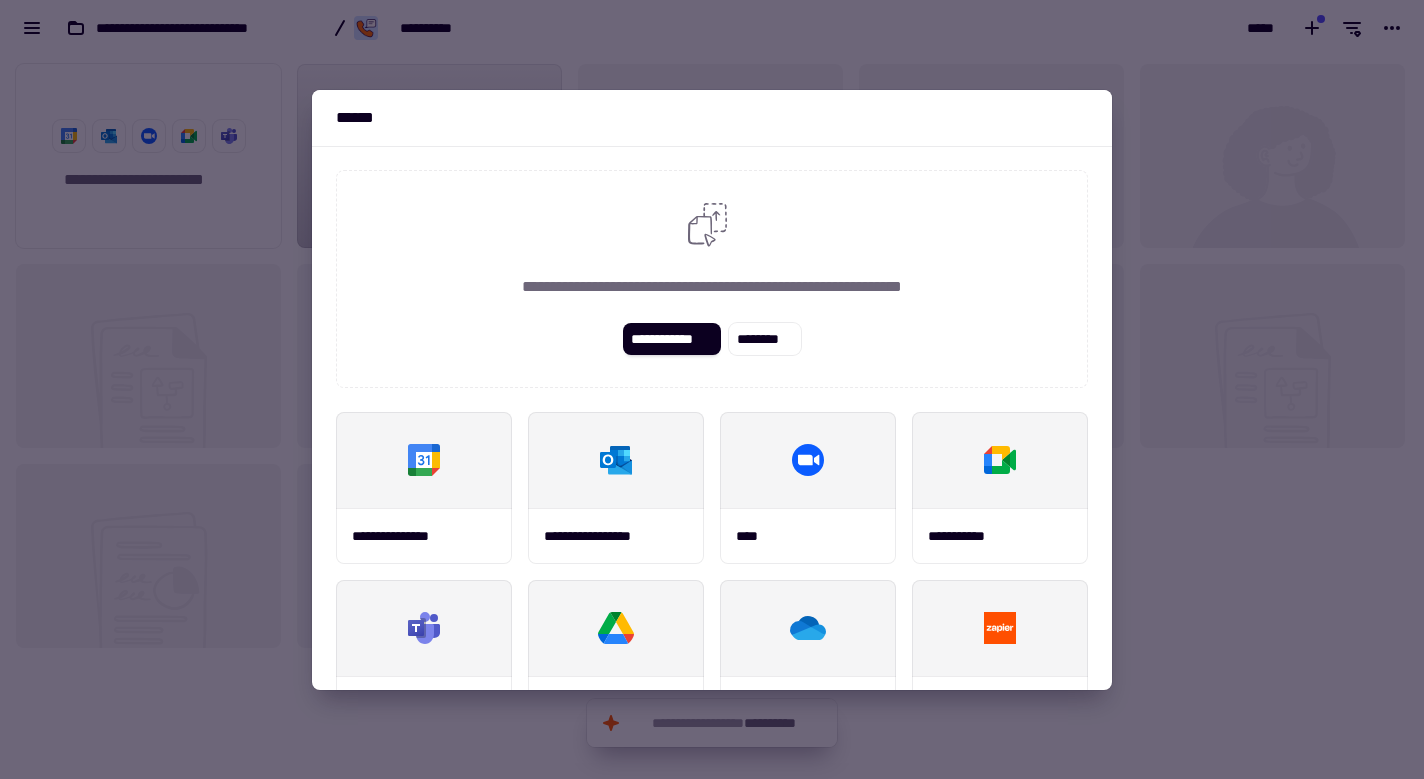 click at bounding box center (712, 389) 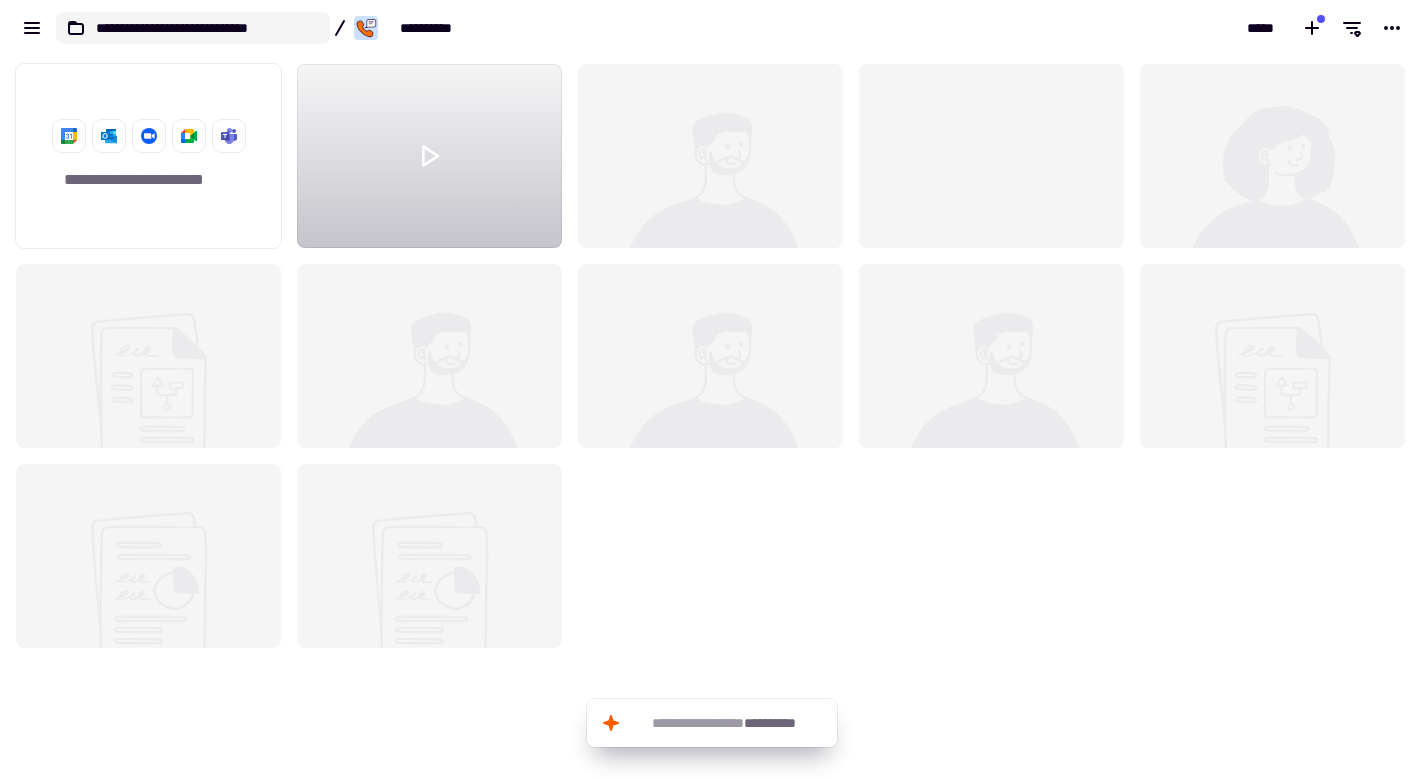 click on "**********" 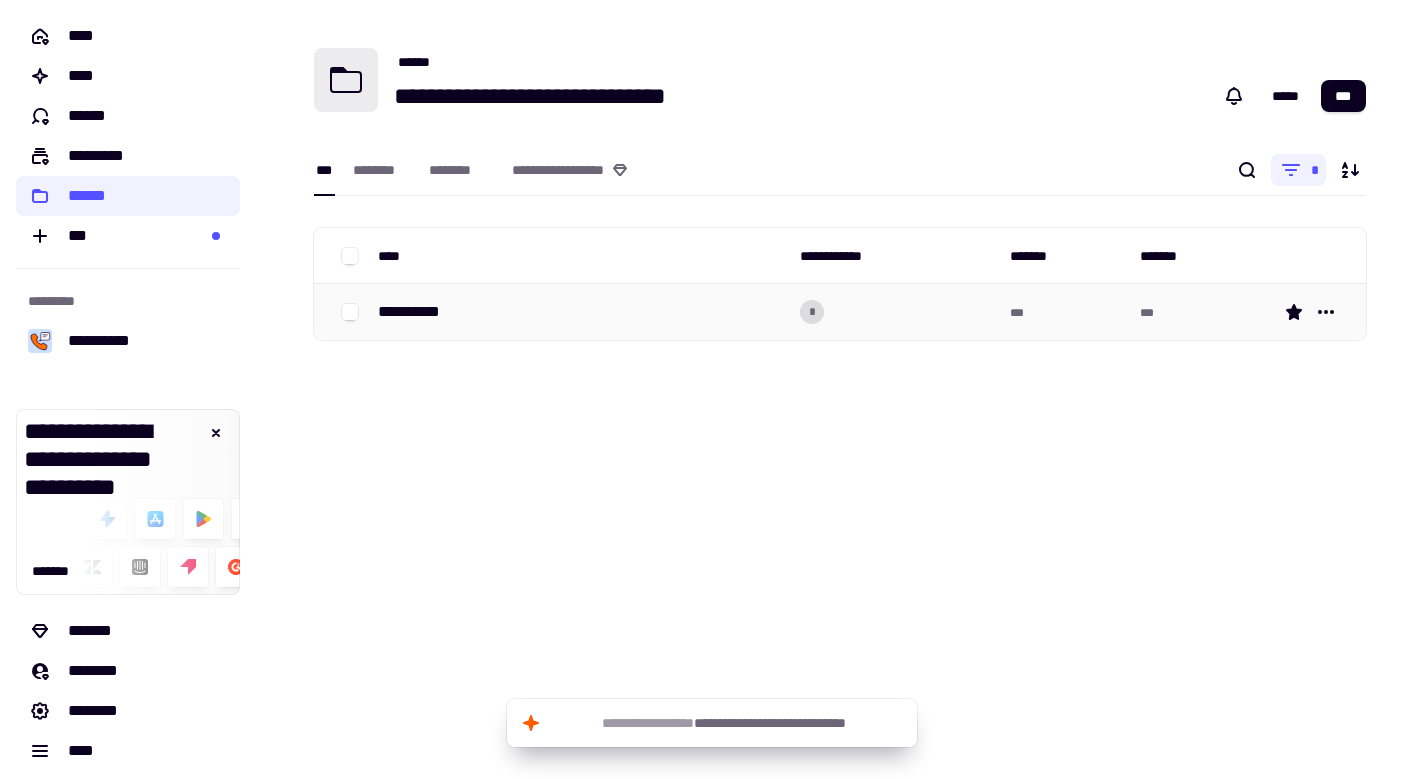 click on "**********" at bounding box center (417, 312) 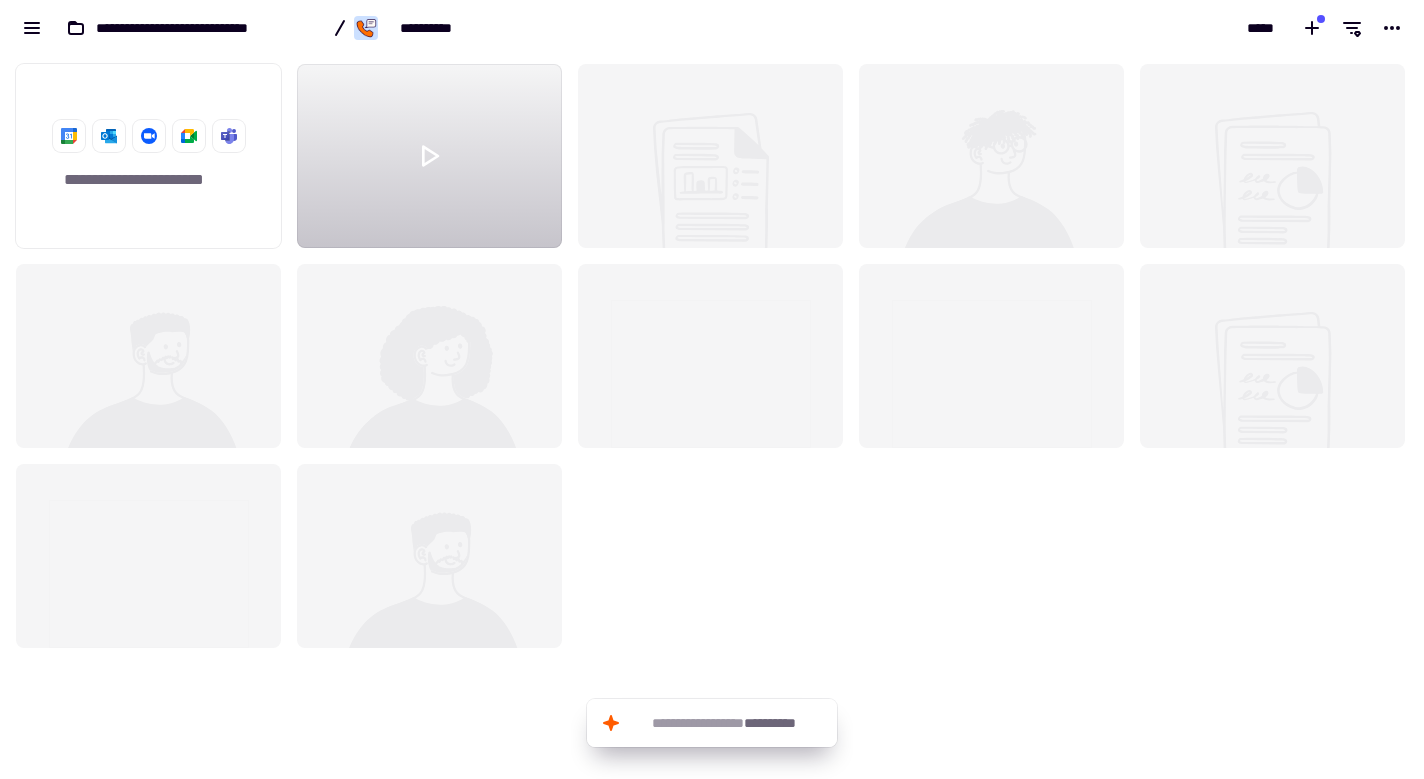 scroll, scrollTop: 1, scrollLeft: 1, axis: both 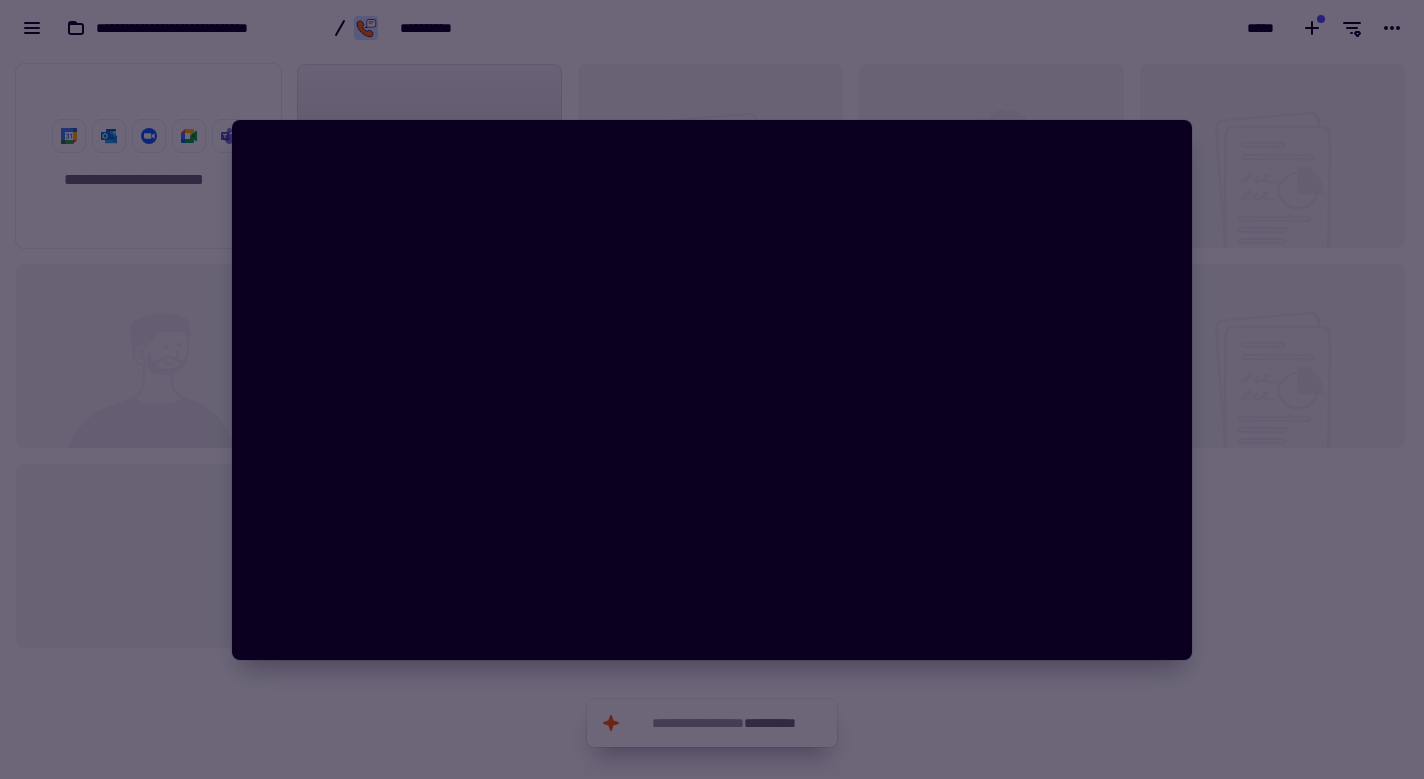 click at bounding box center [712, 389] 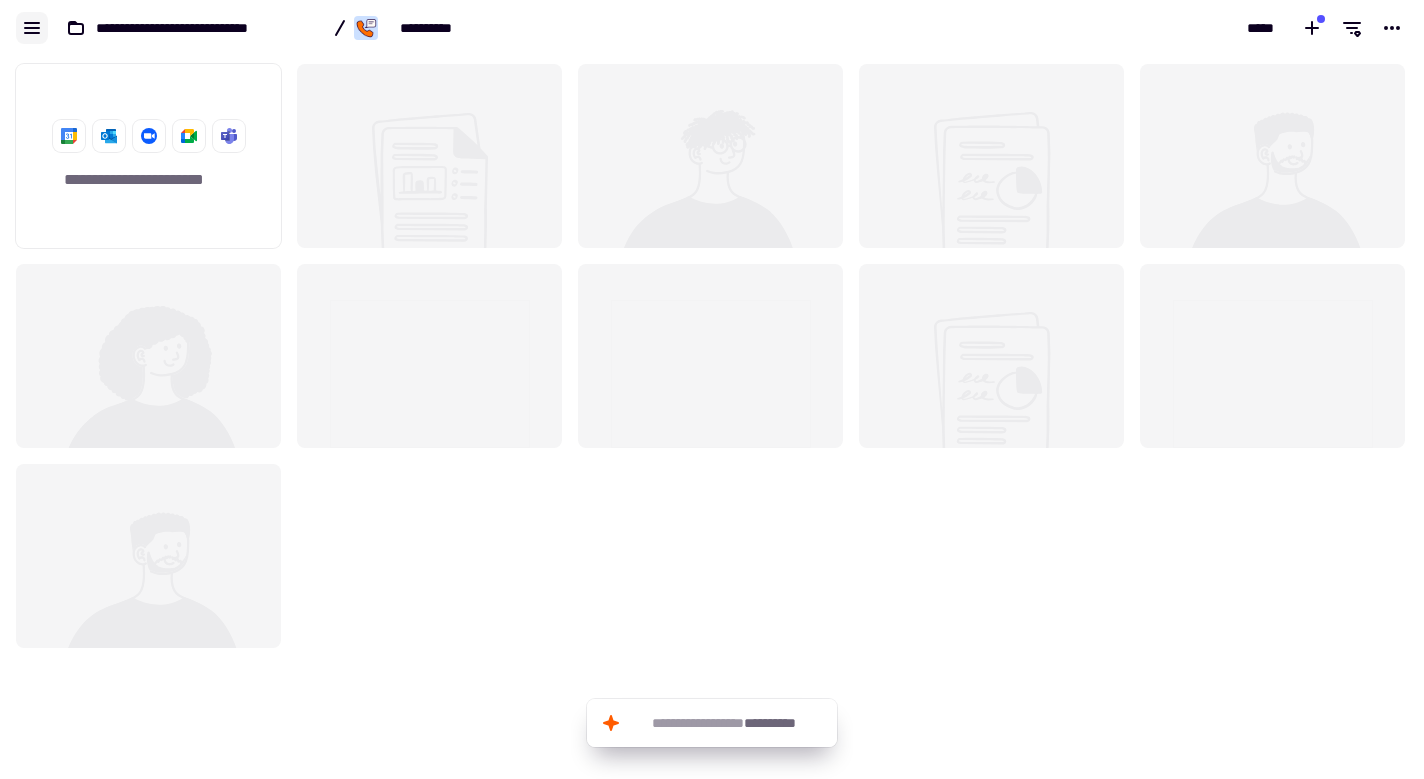 click 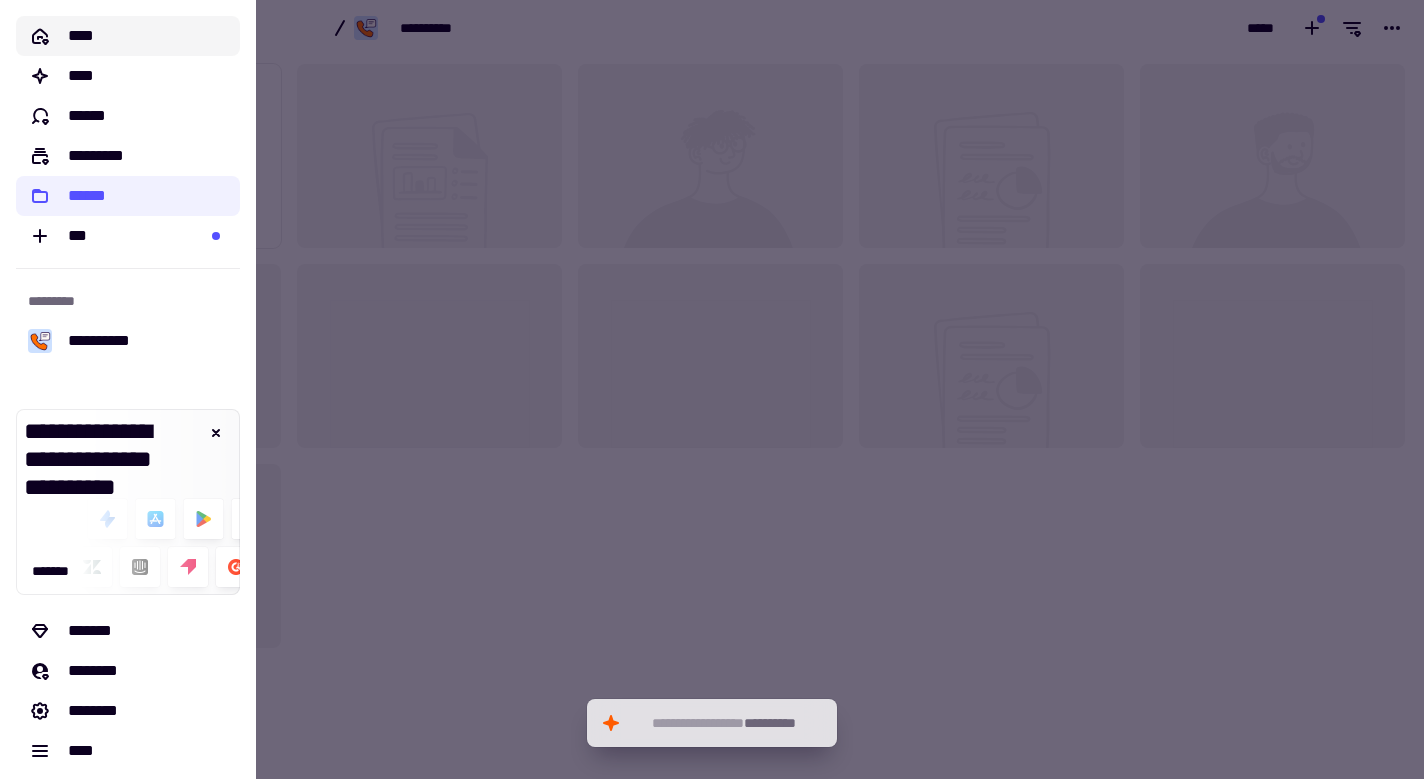 click on "****" 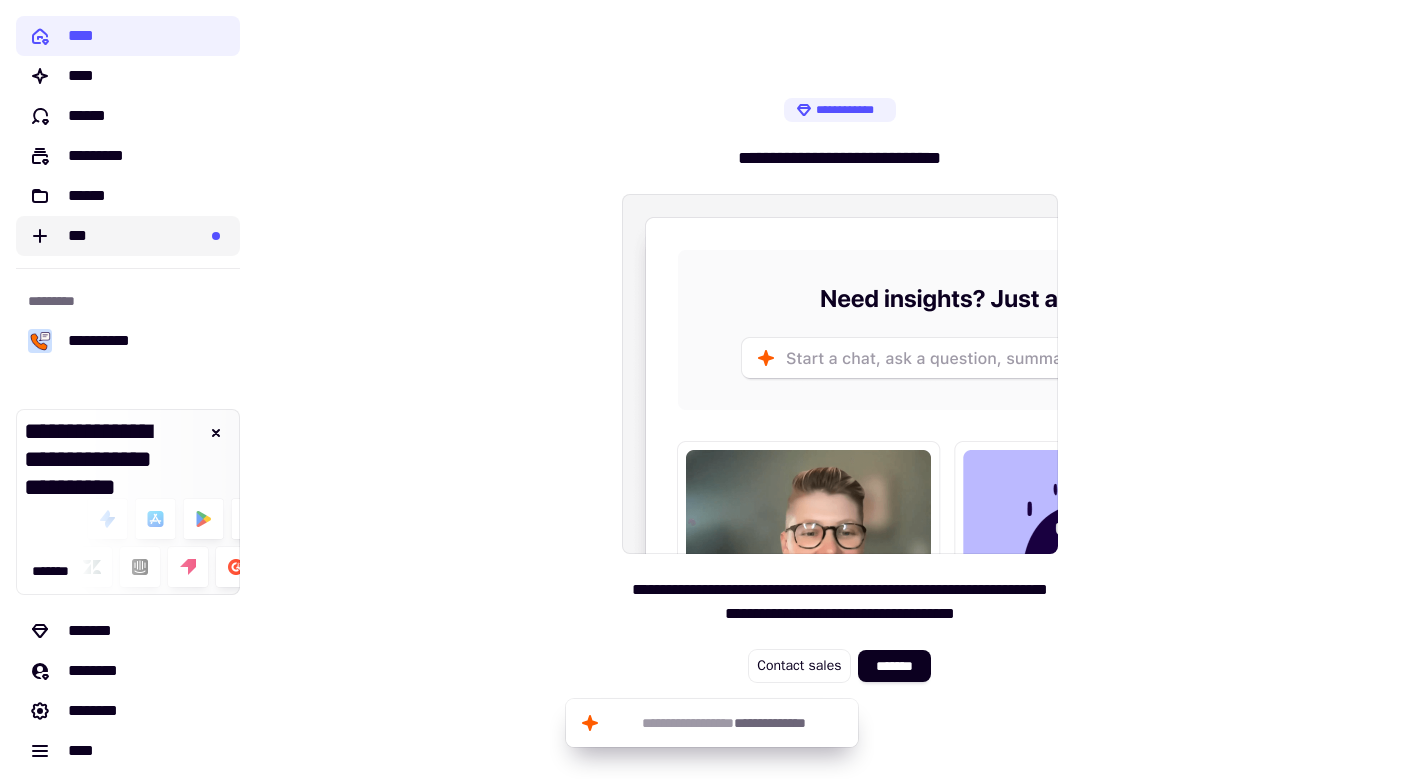 click on "***" 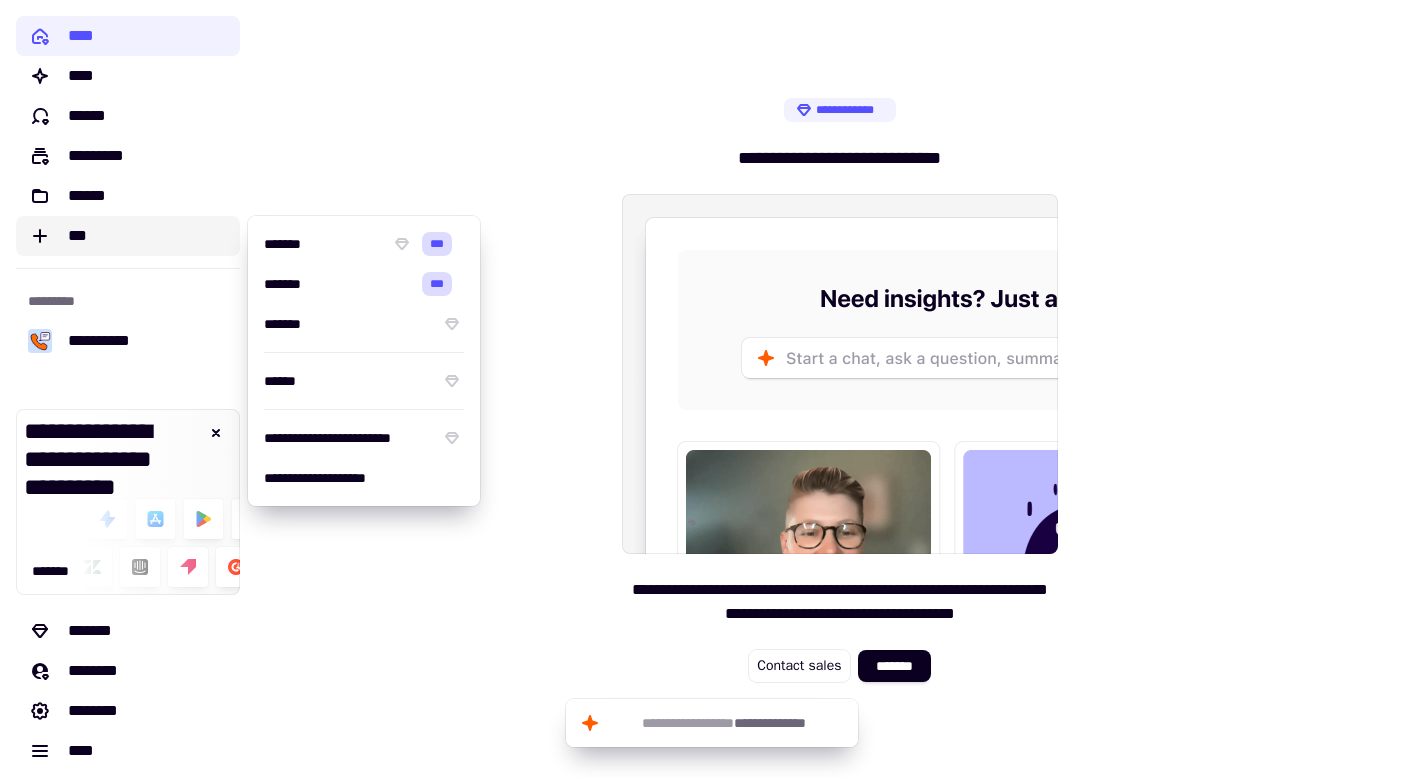 click on "***" 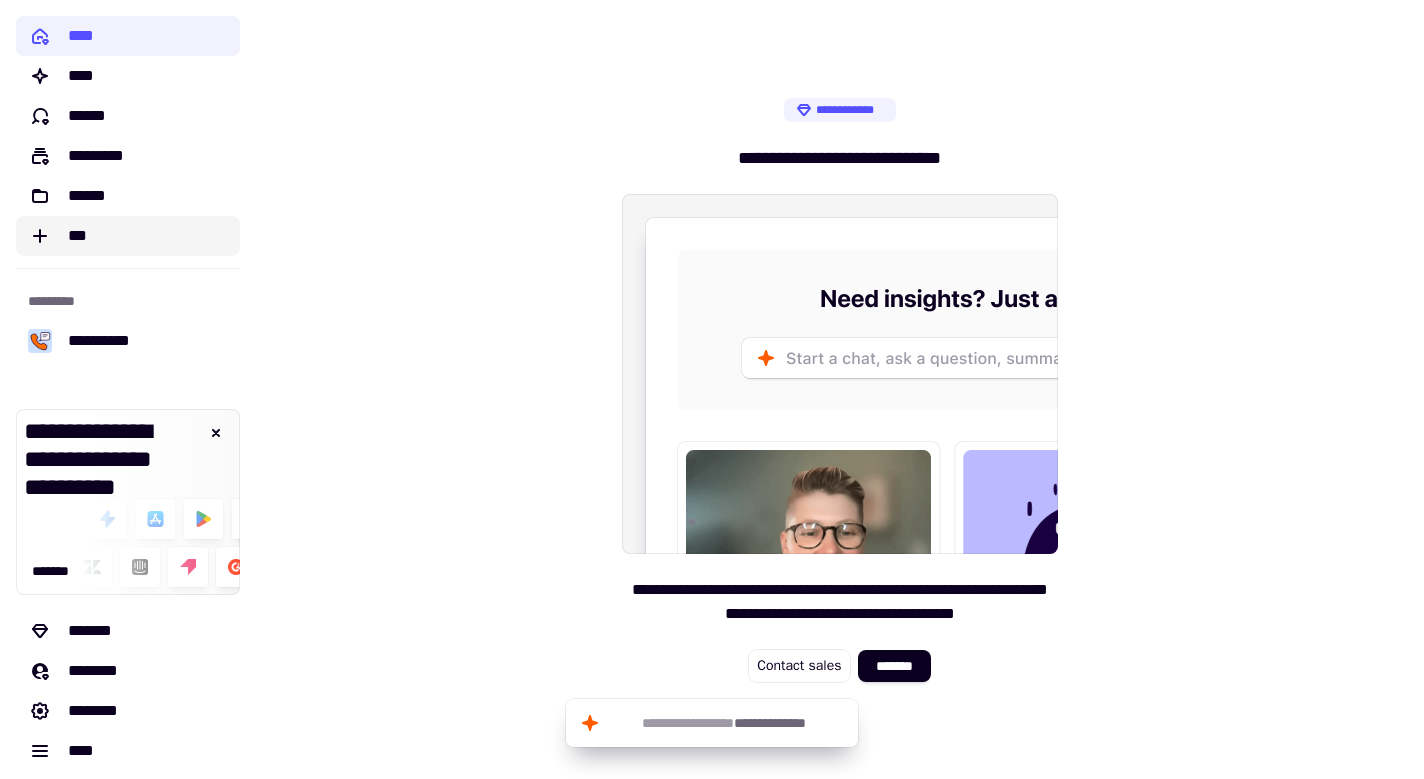 click on "***" 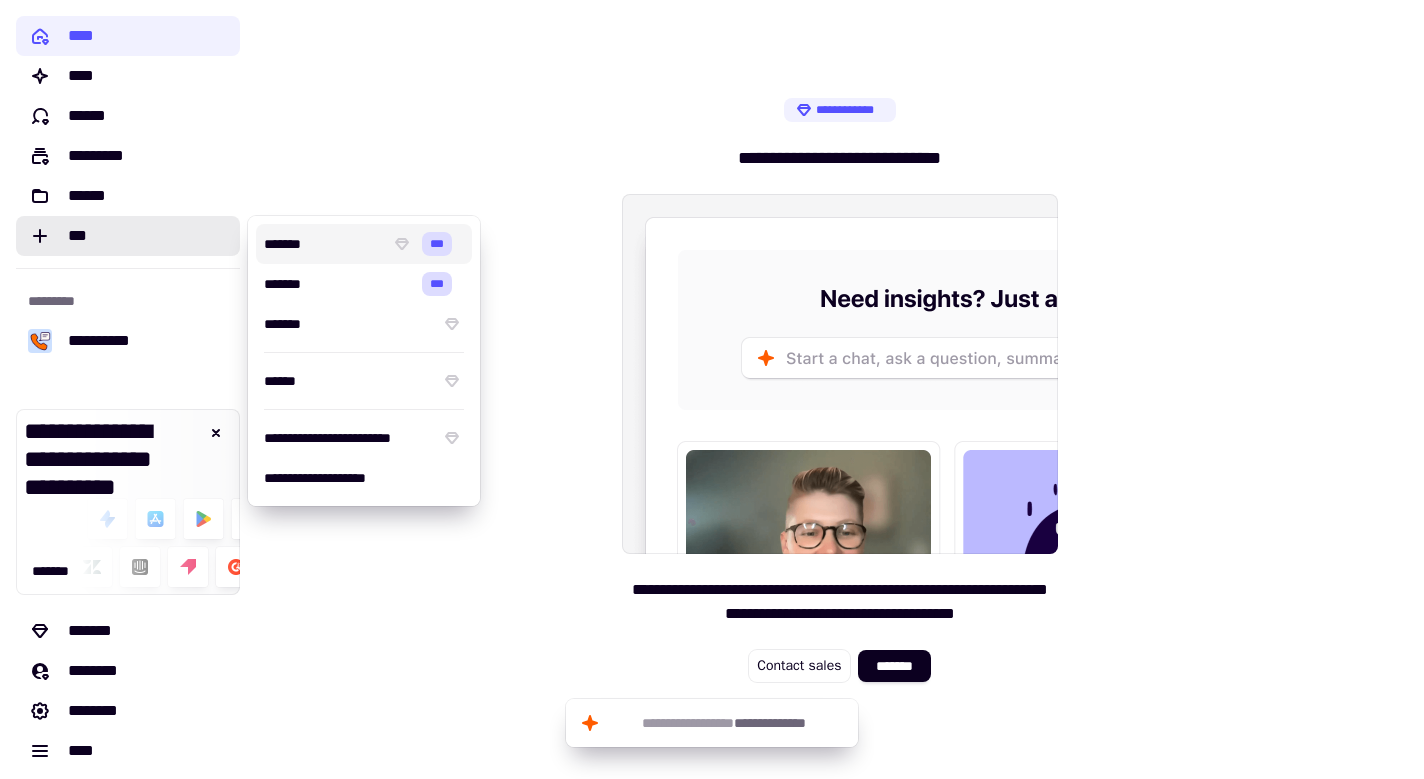 click on "******* ***" at bounding box center [364, 244] 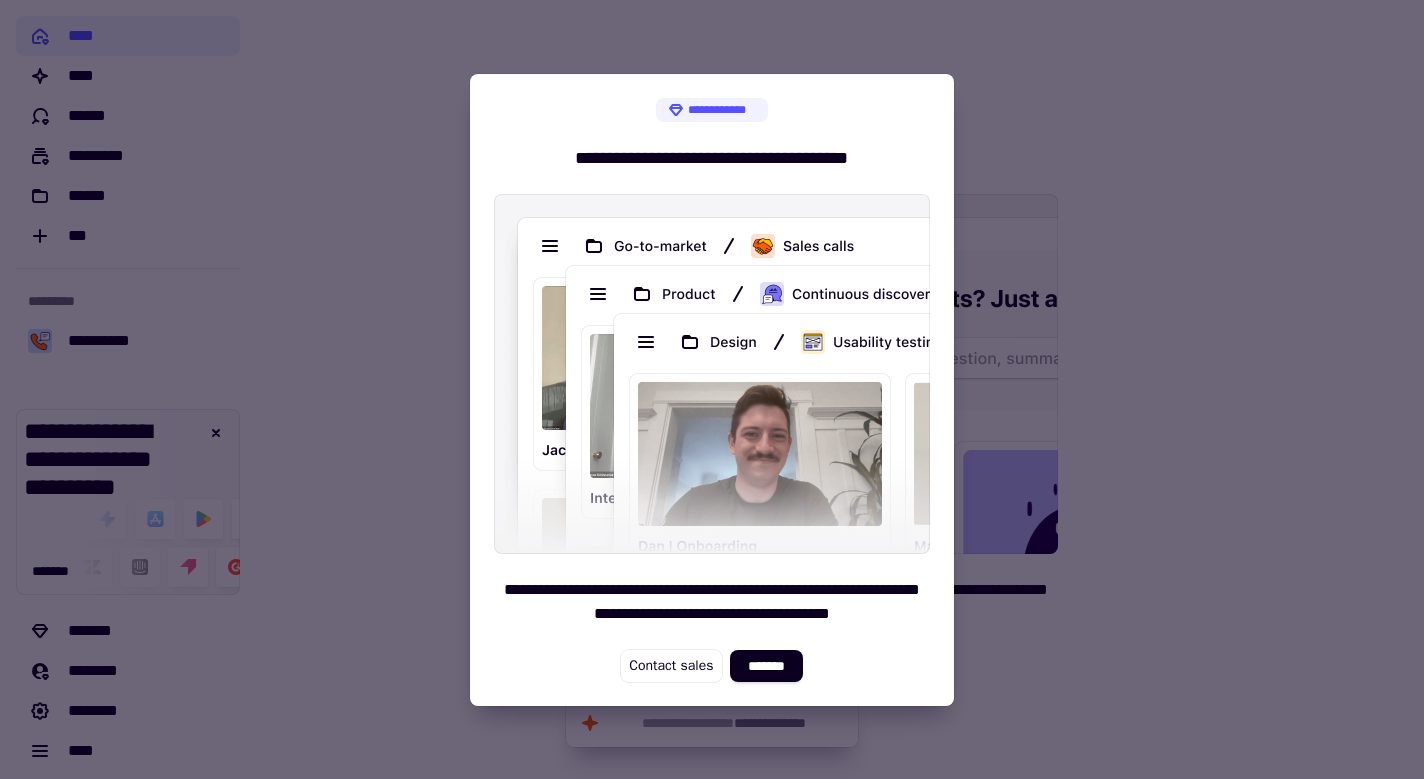 click on "**********" at bounding box center (712, 390) 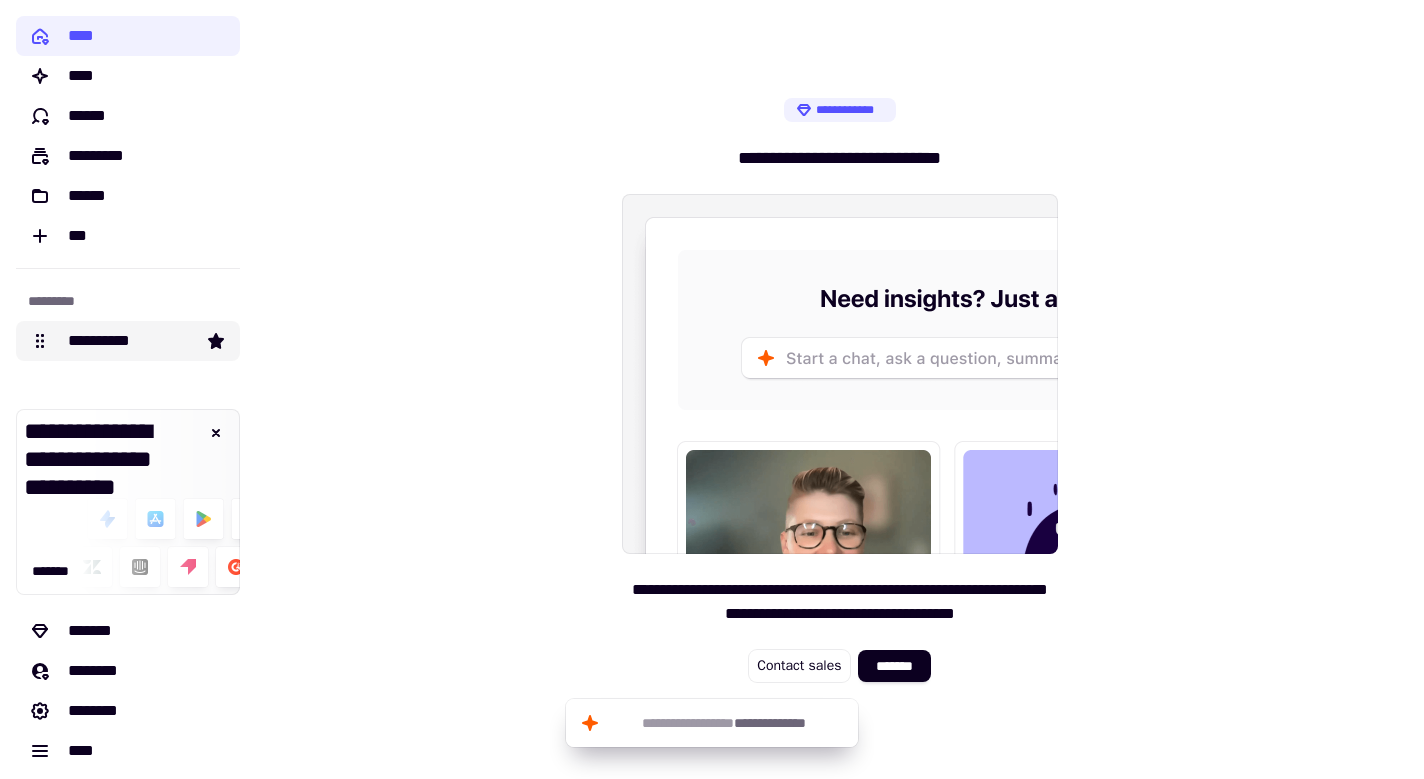 click on "**********" 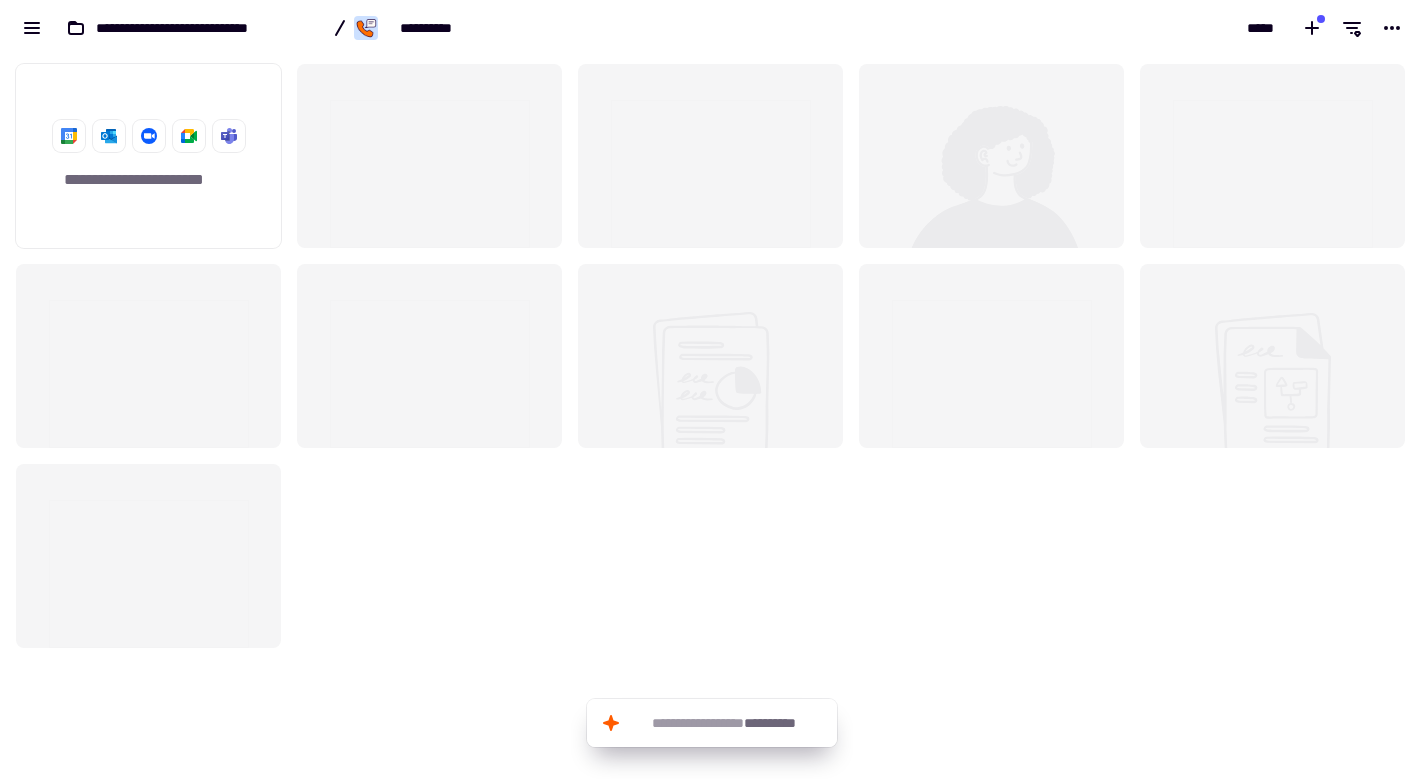 scroll, scrollTop: 723, scrollLeft: 1424, axis: both 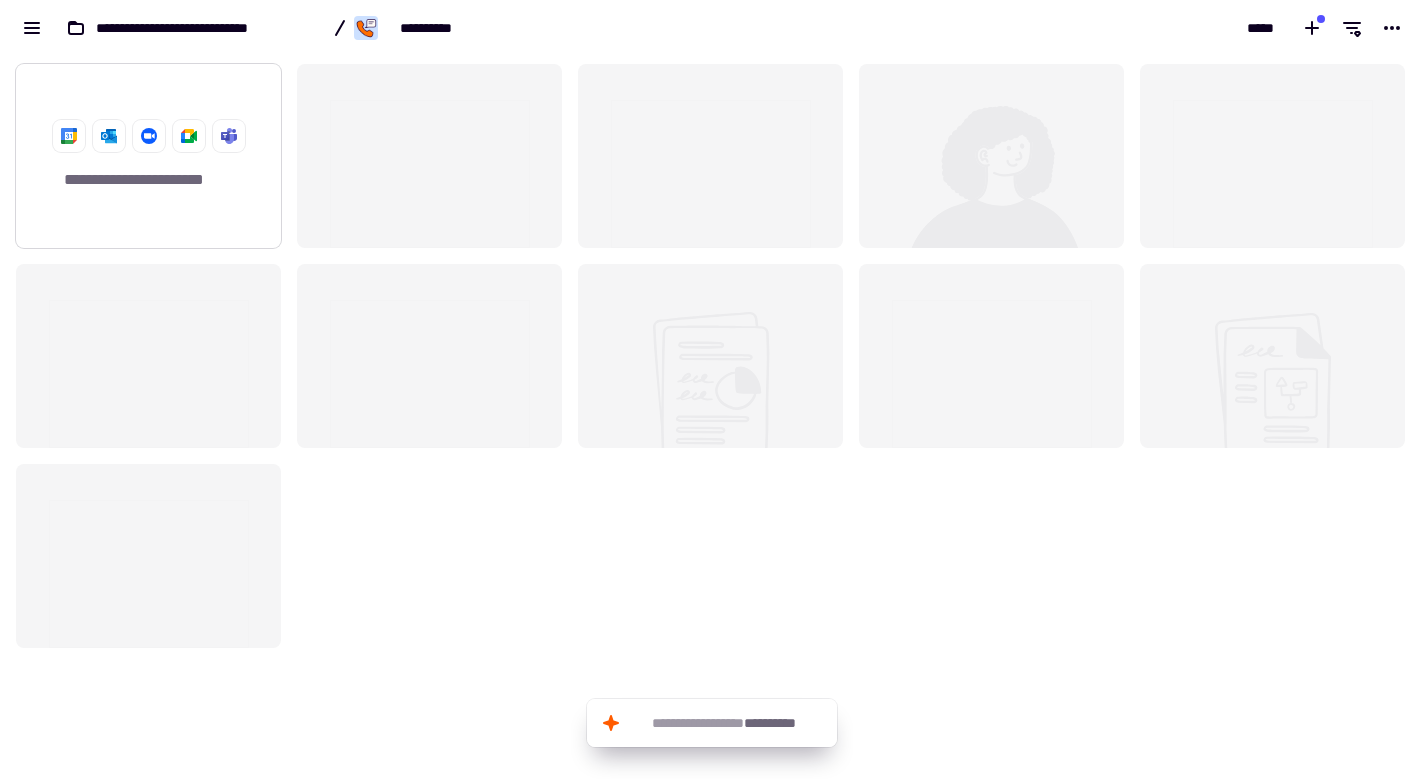 click on "**********" 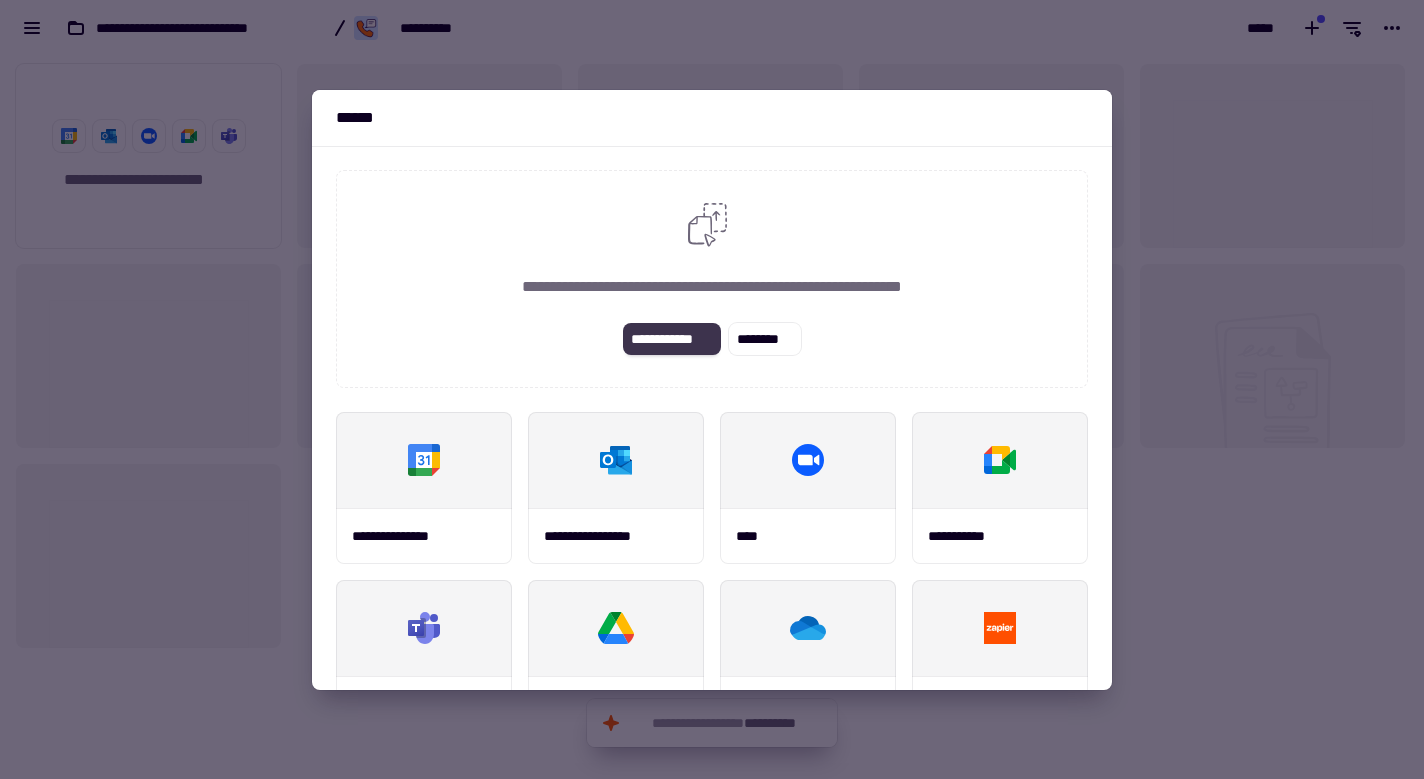 click on "**********" 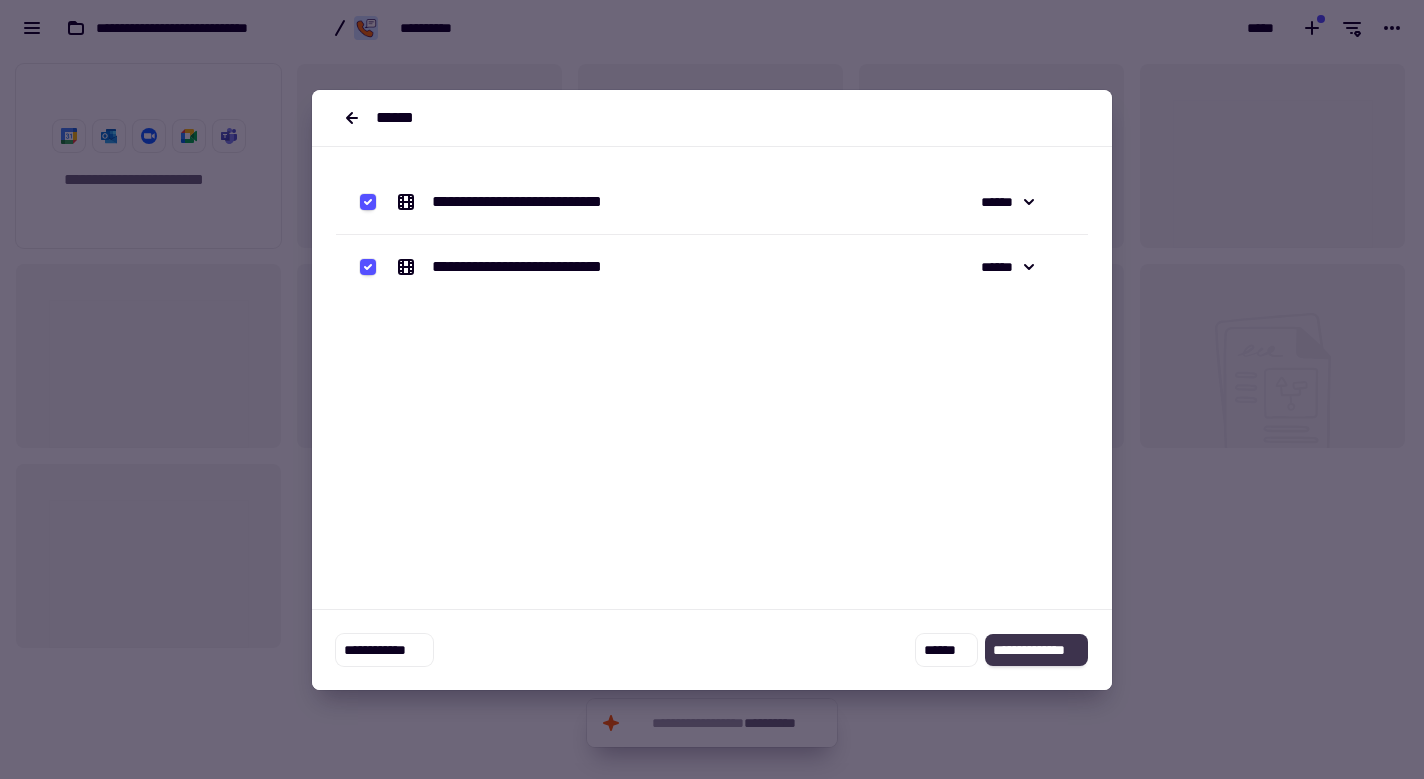 click on "**********" 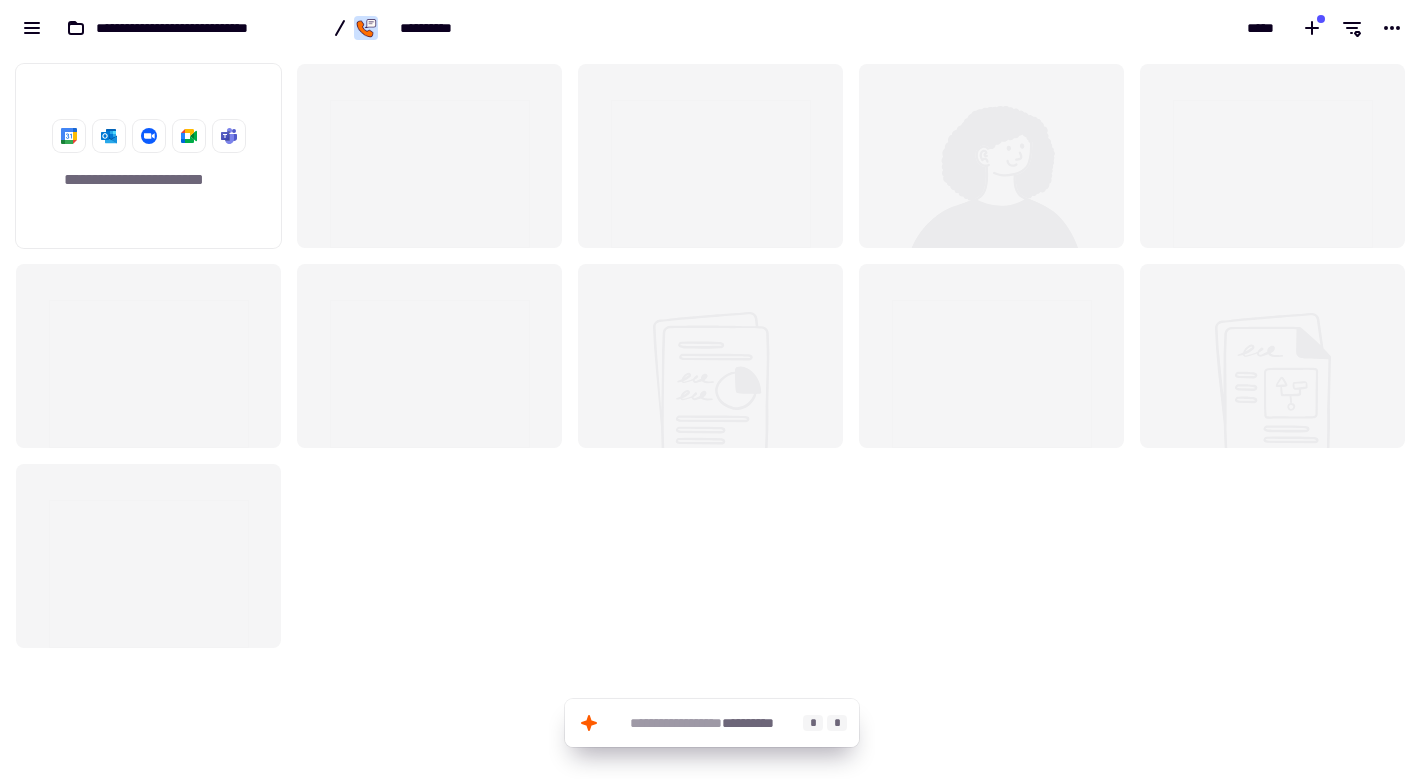 click on "**********" 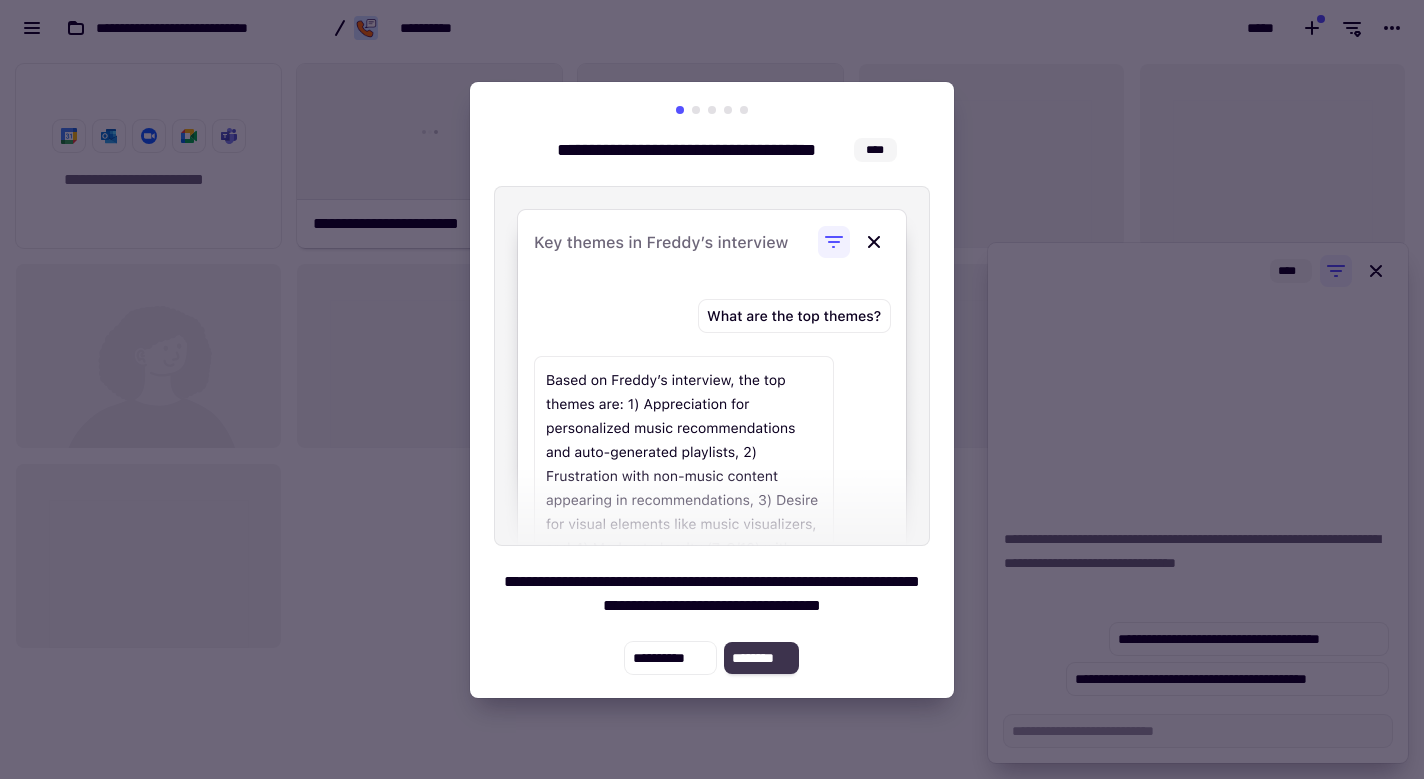 click on "********" 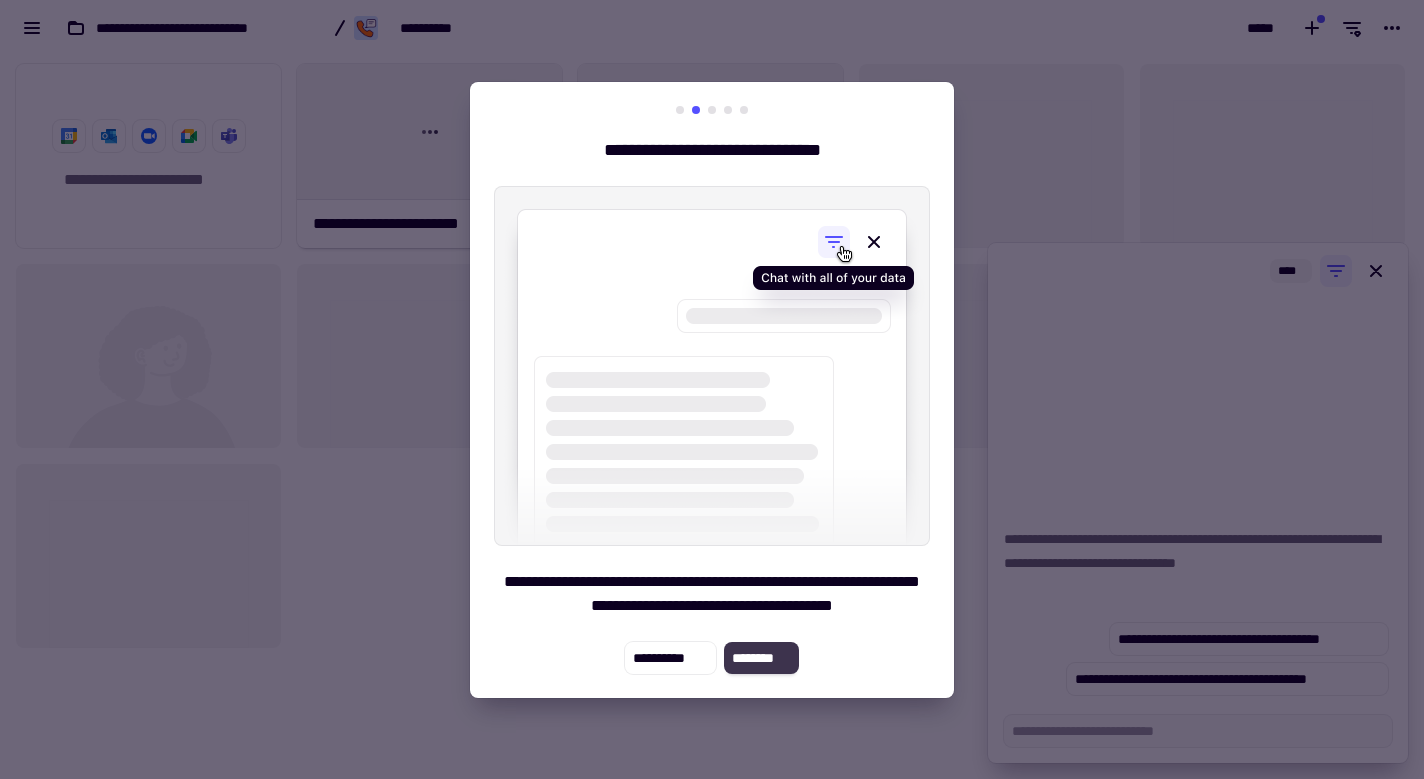 click on "********" 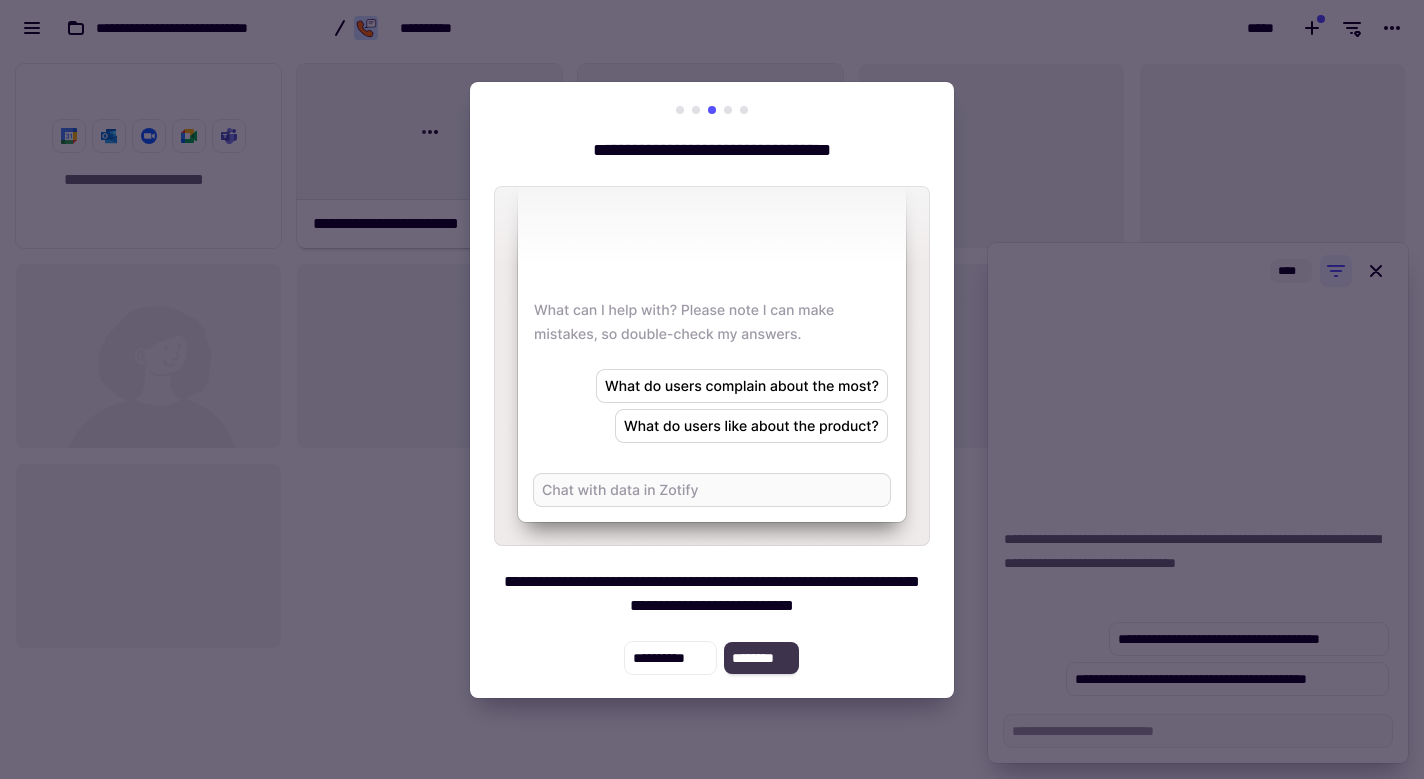 click on "********" 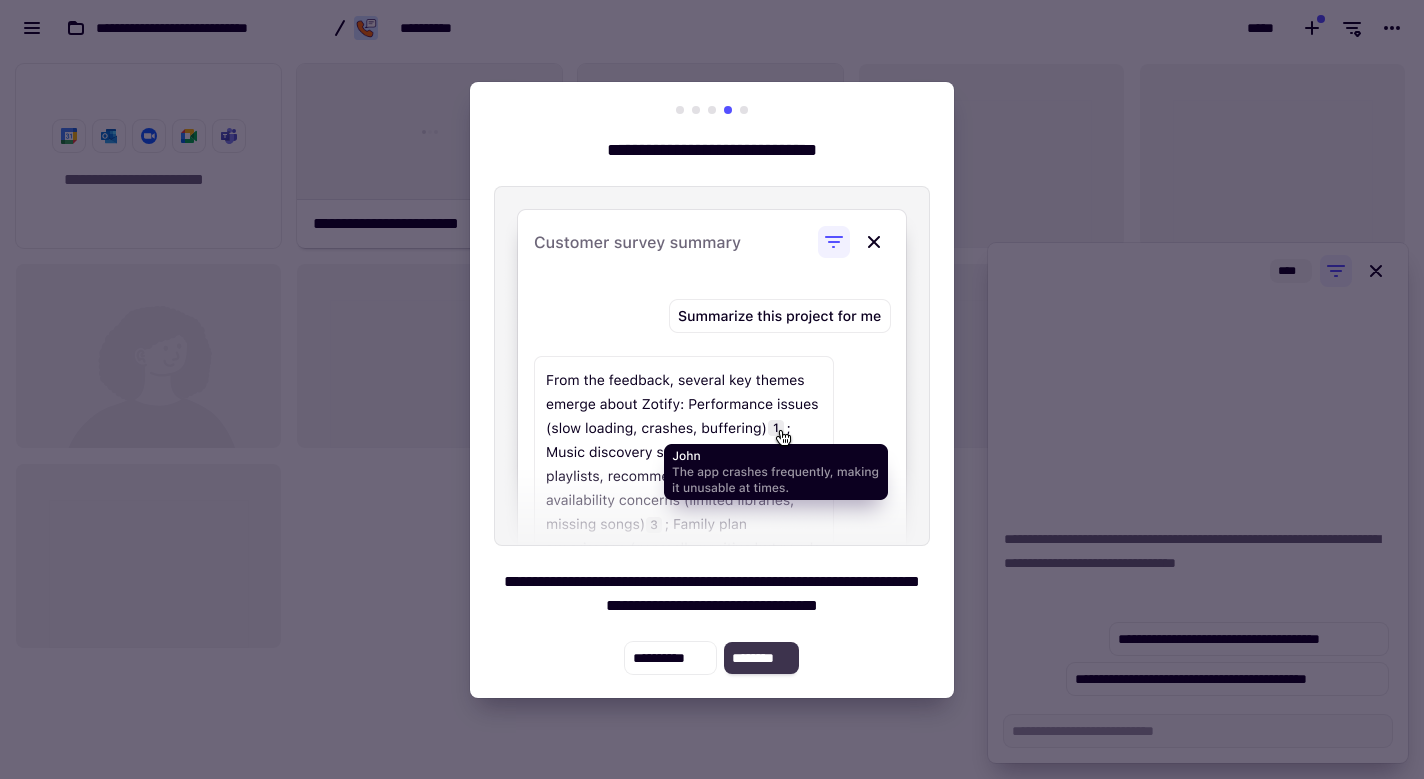 click on "********" 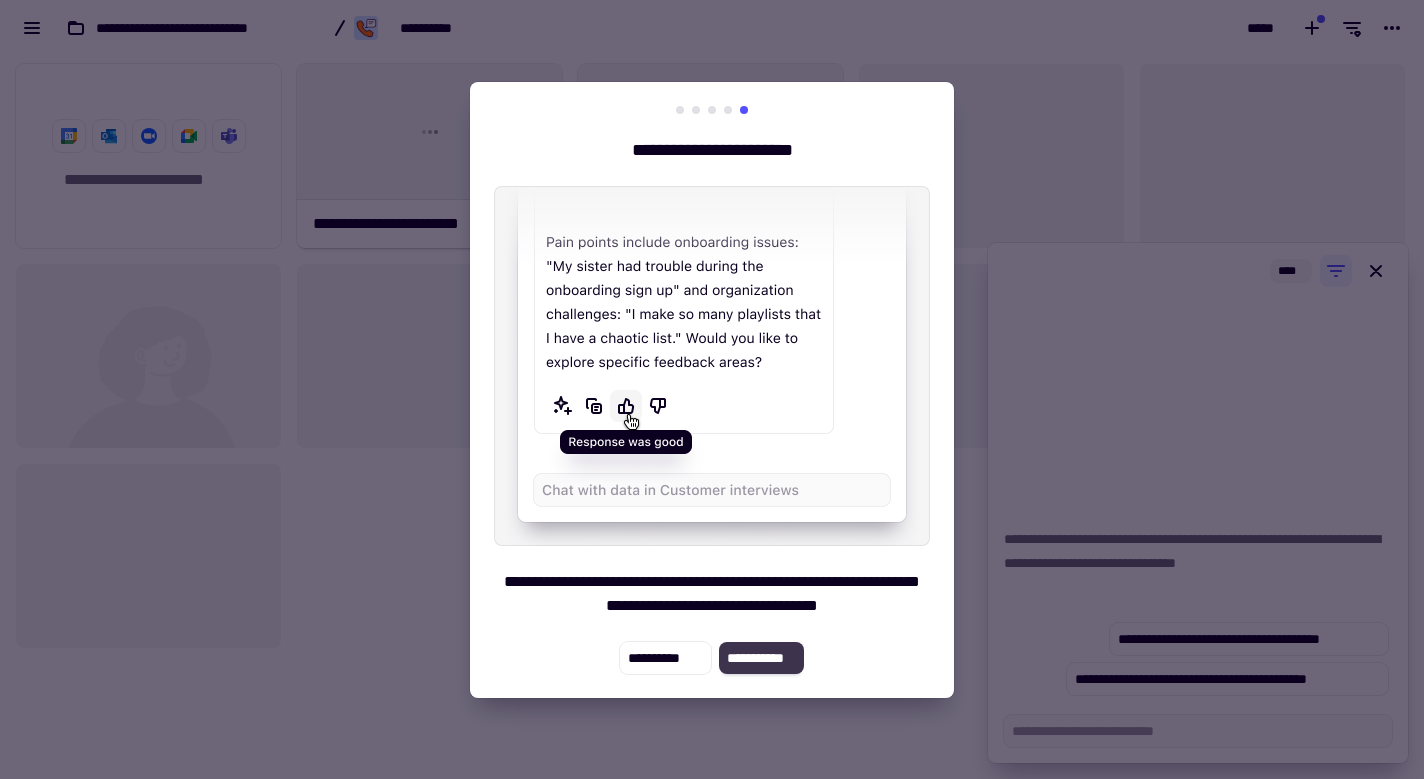 click on "**********" 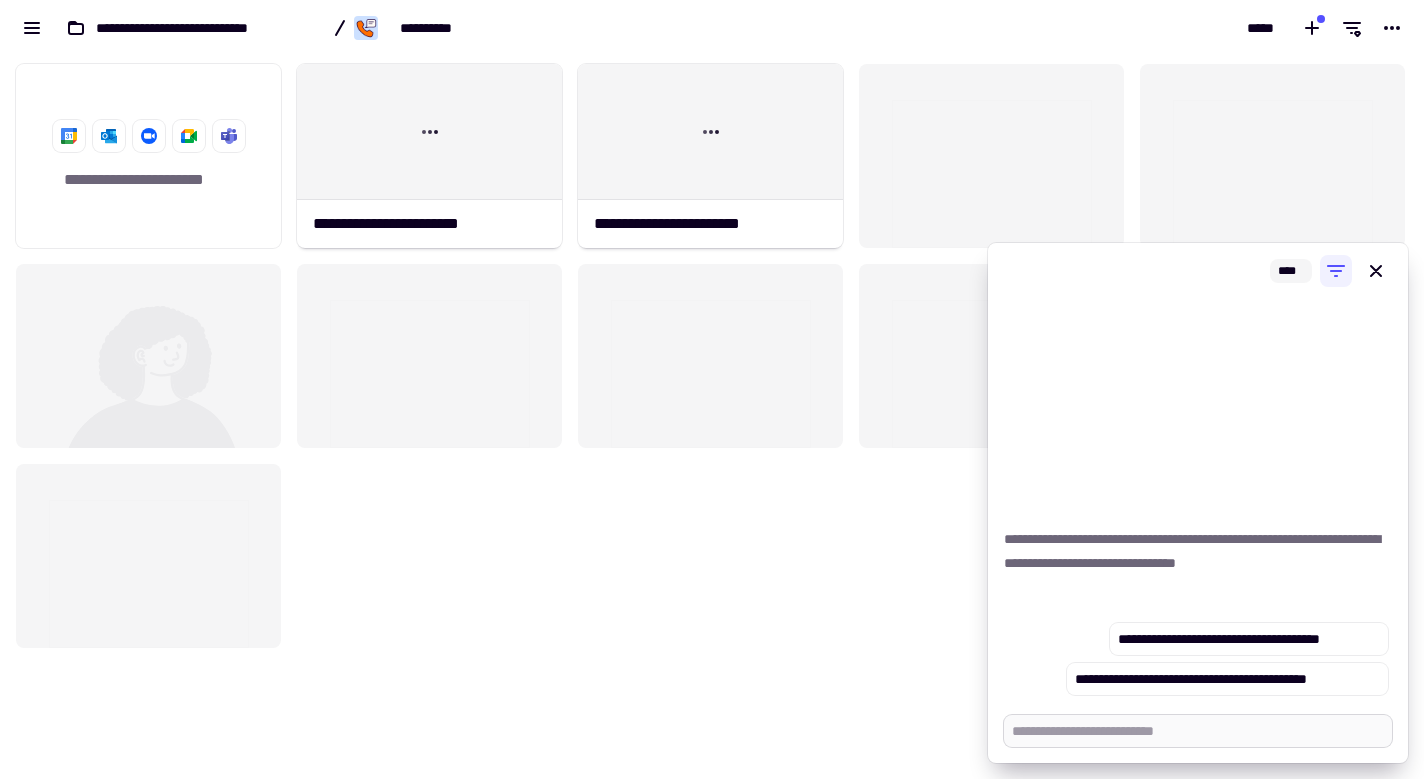 click at bounding box center [1198, 731] 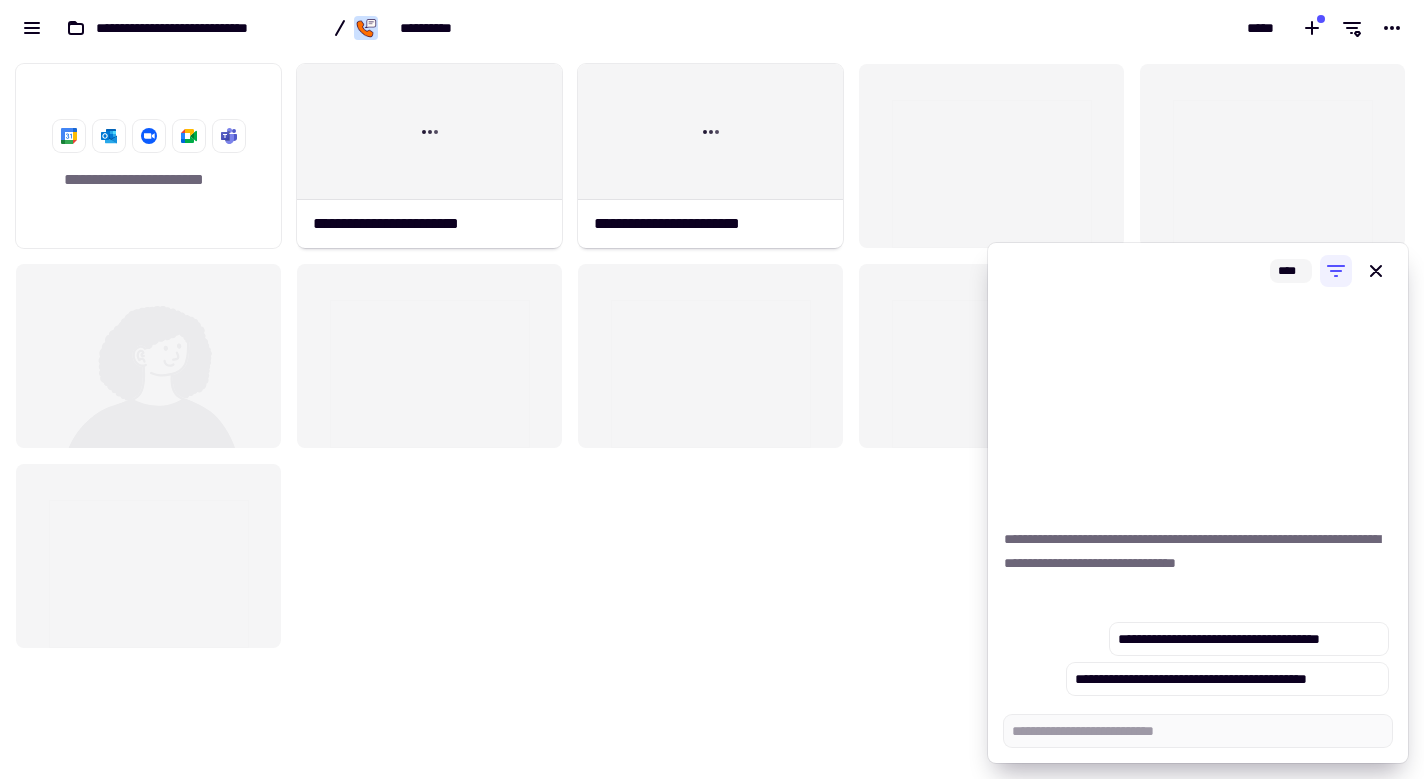 click on "**********" 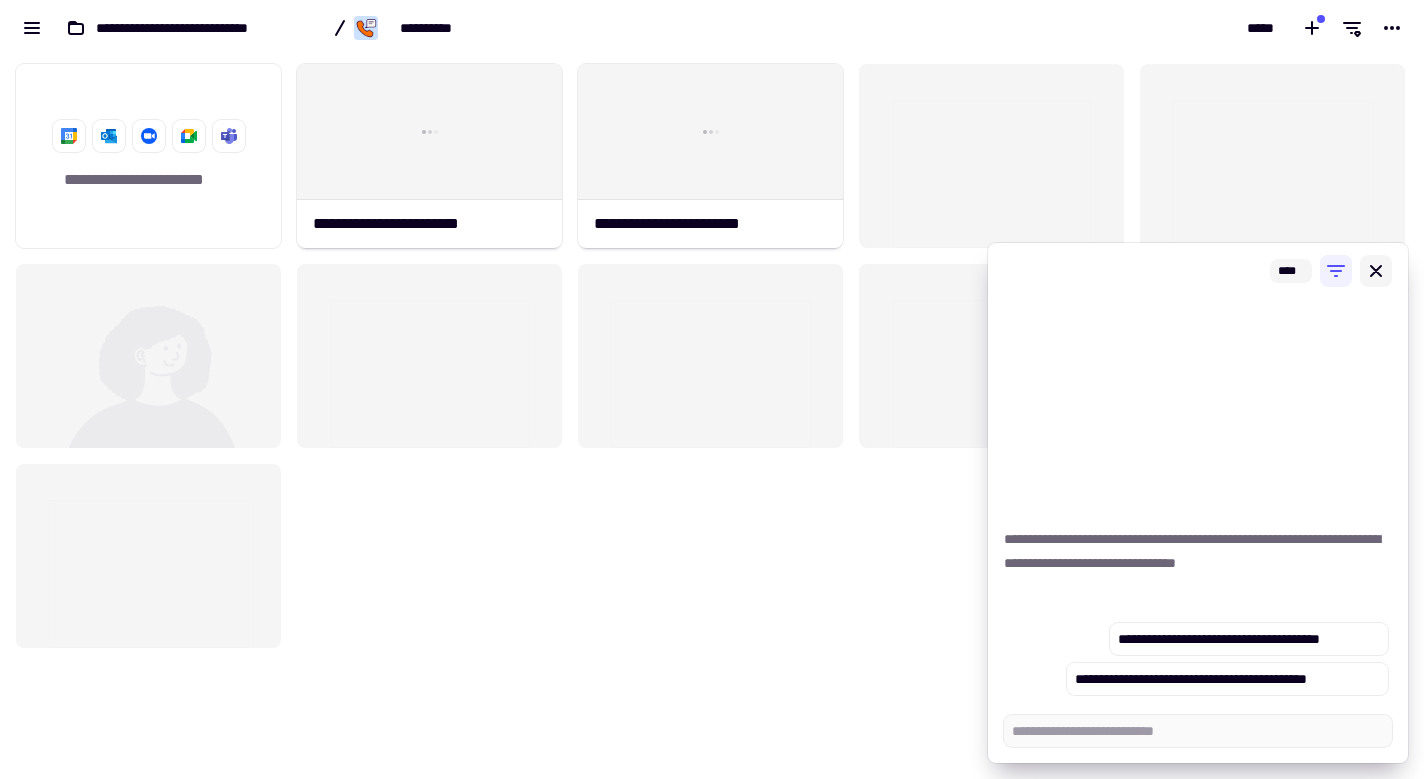 click 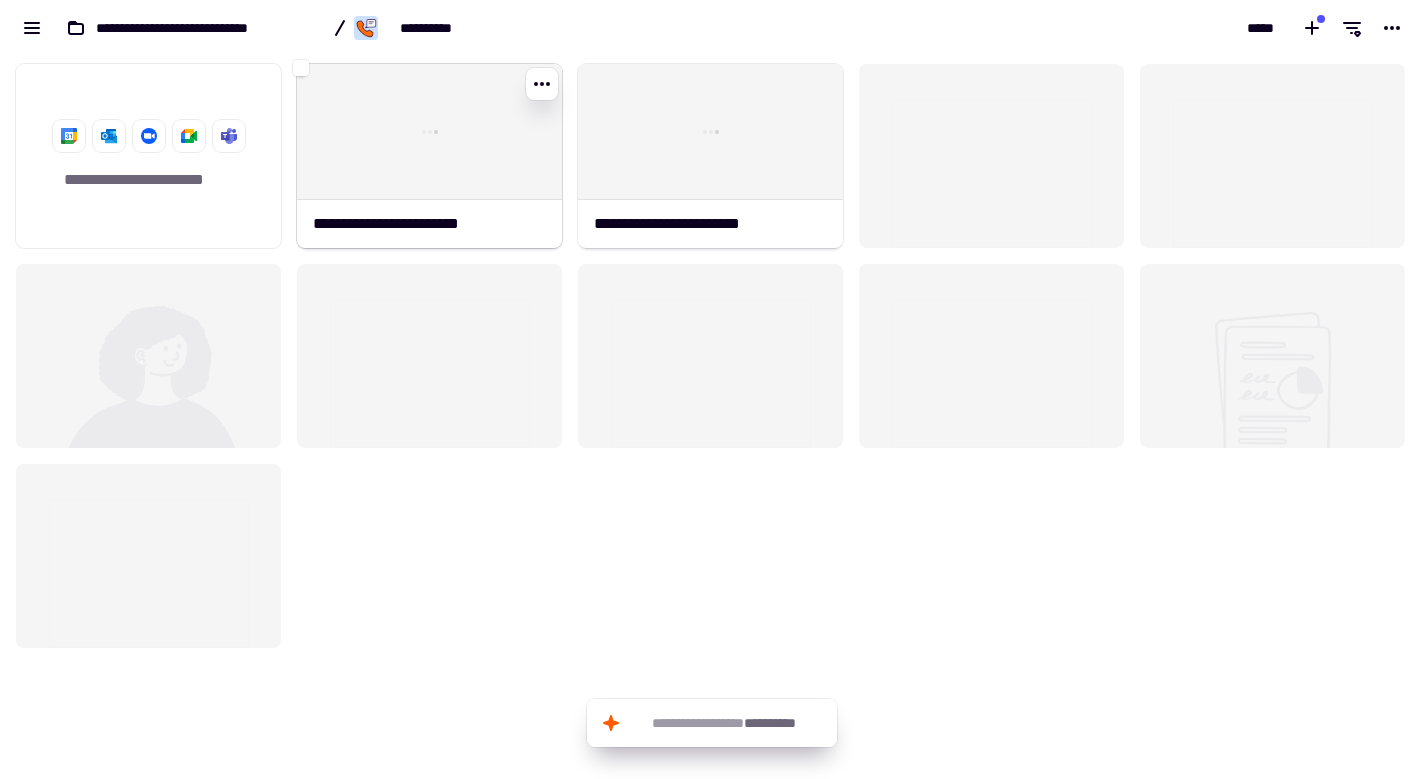 click on "**********" 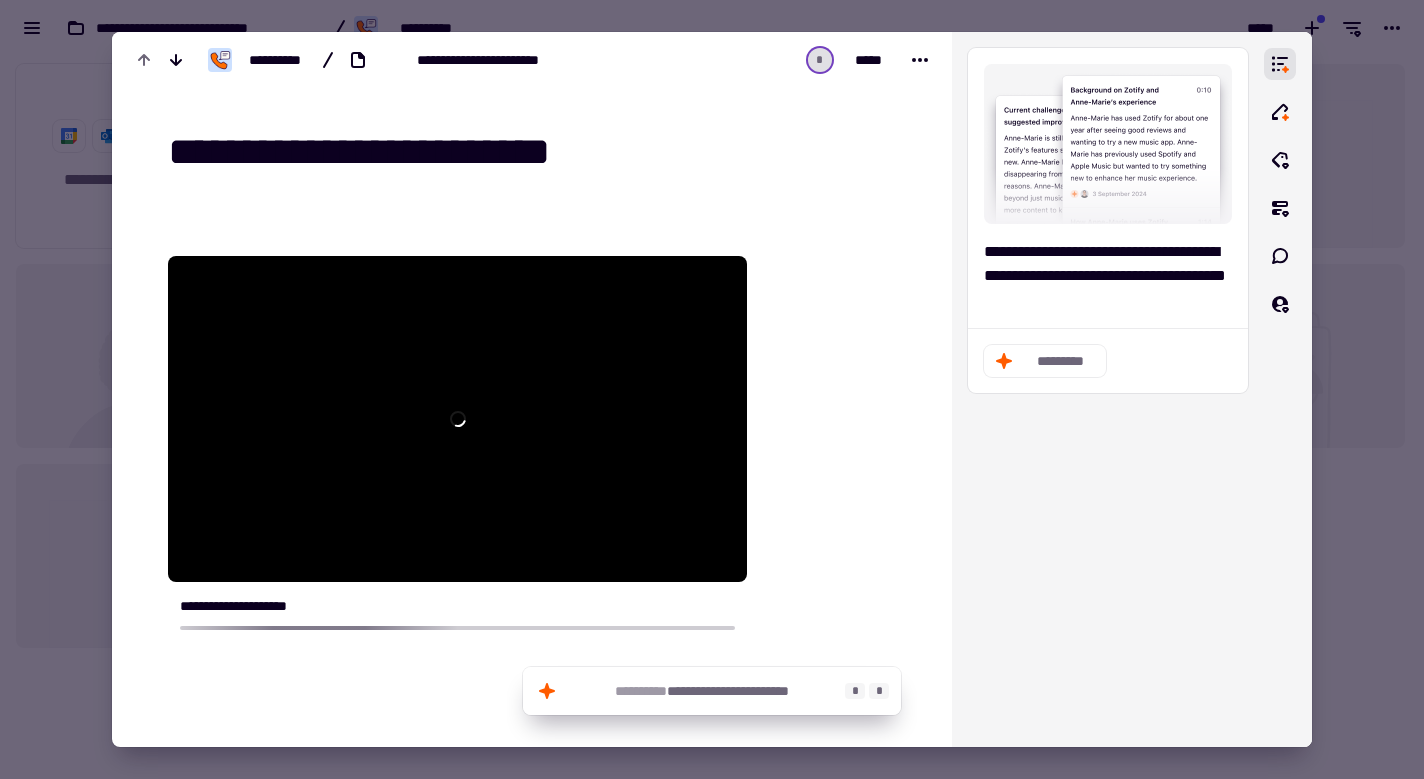 click on "**********" 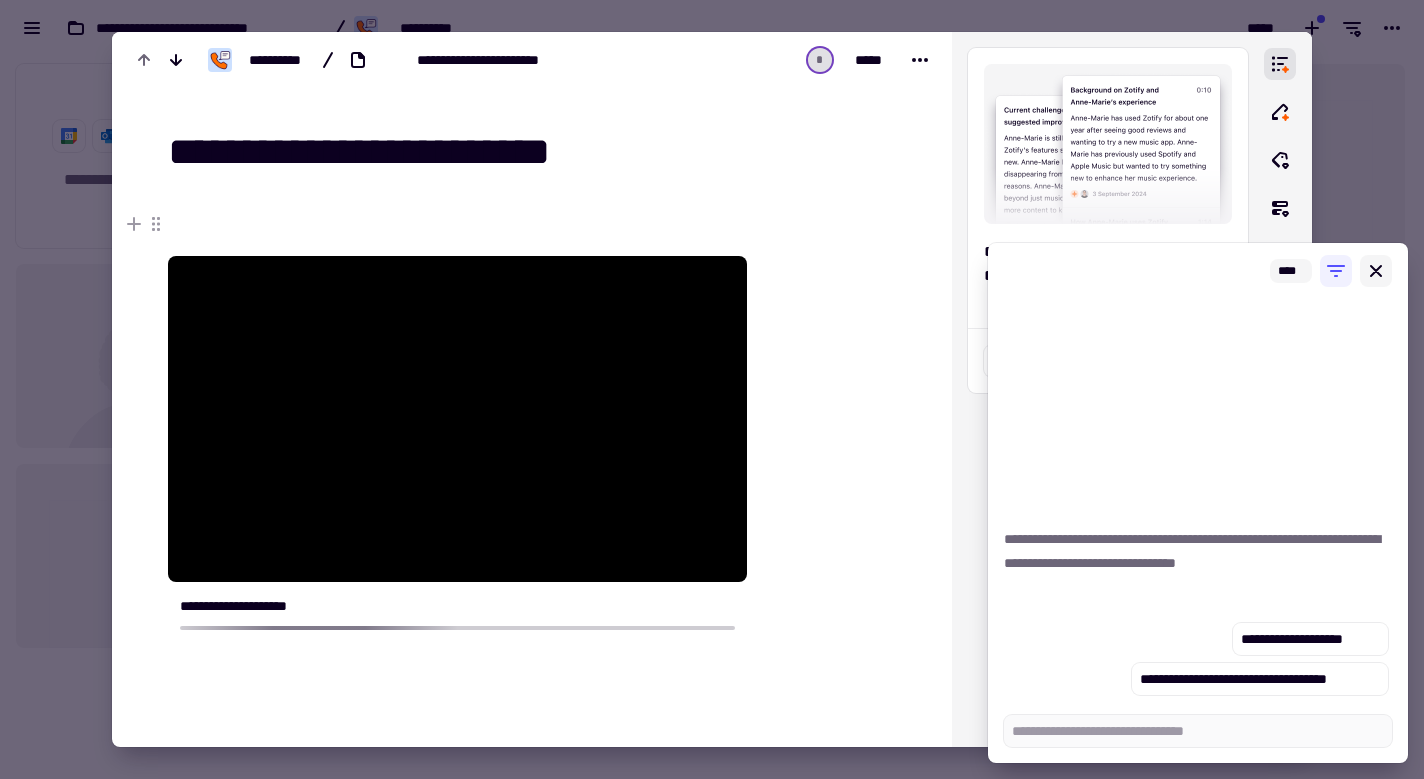 type on "*" 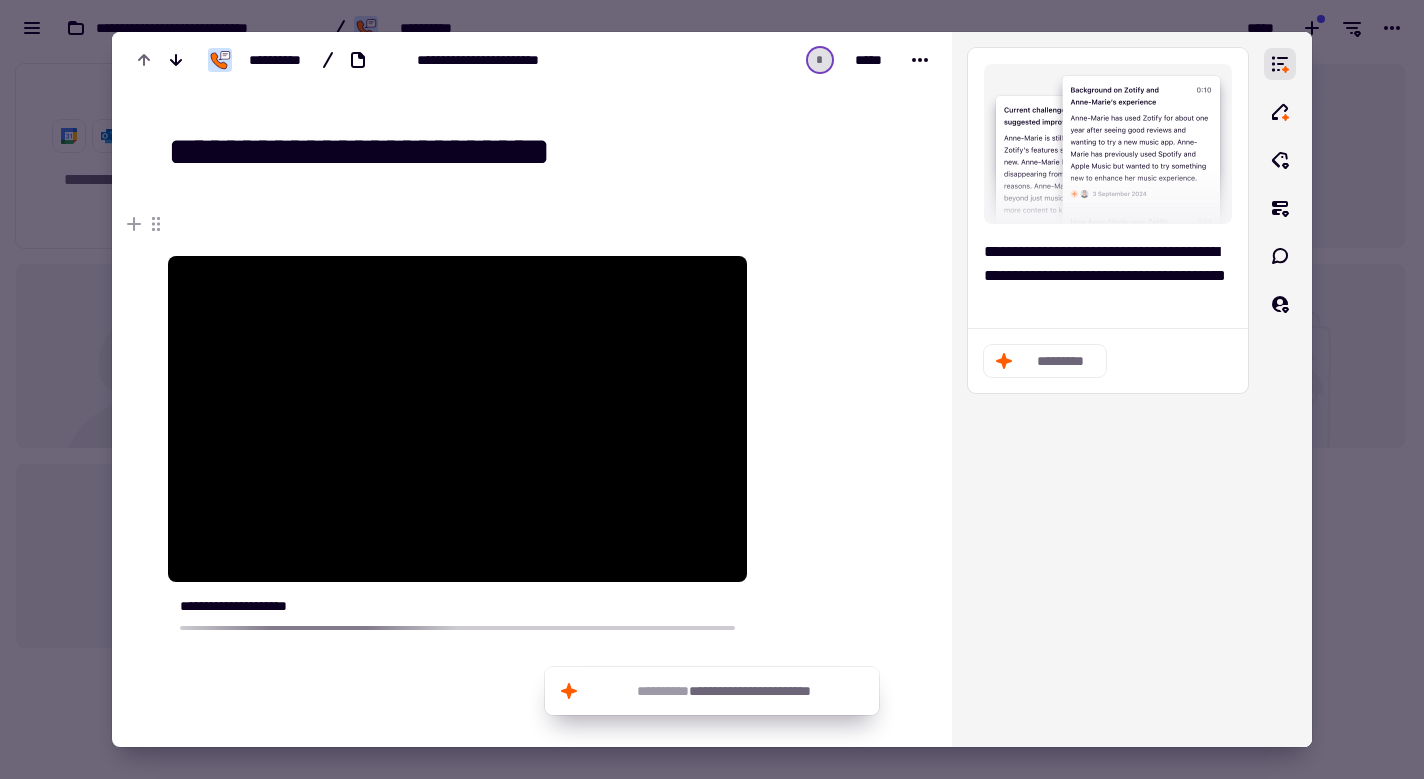 click at bounding box center (712, 389) 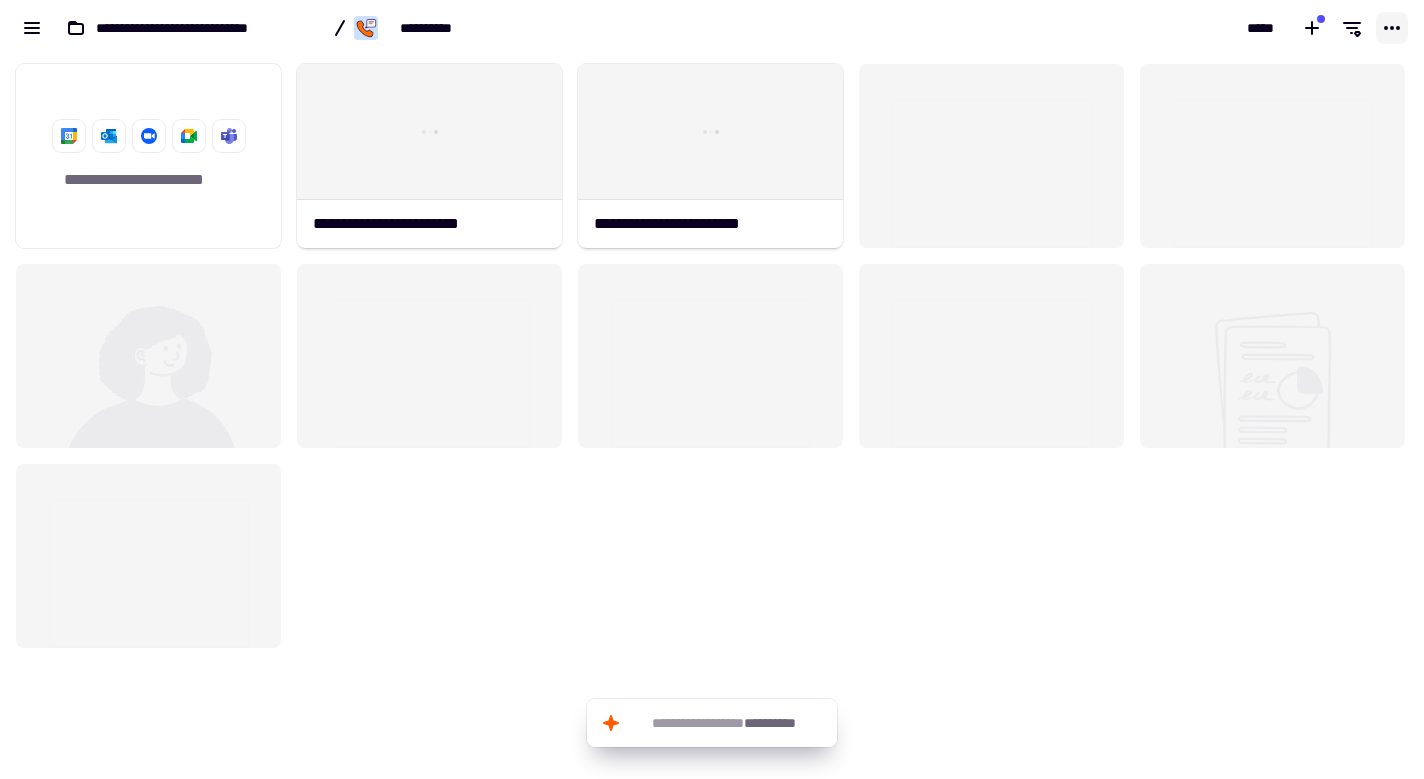 click 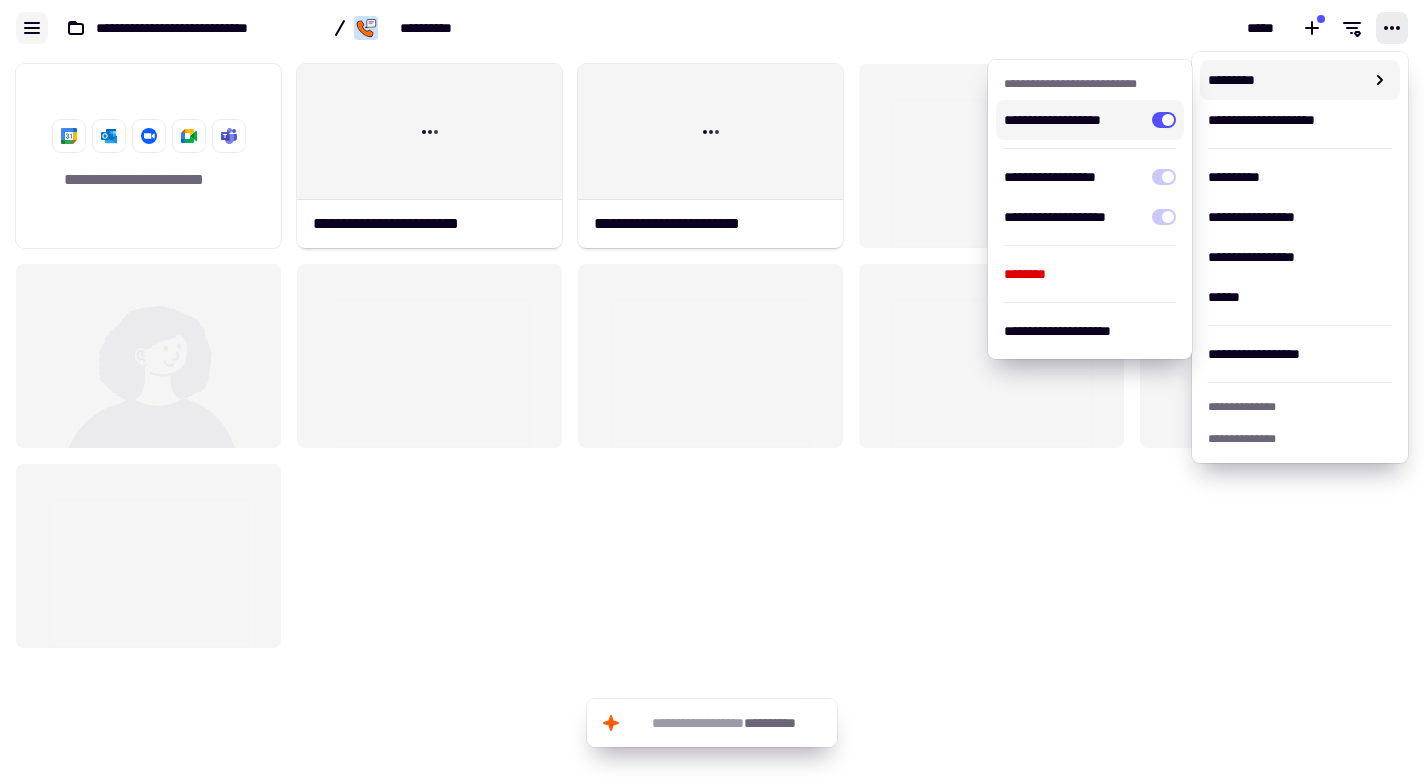 click 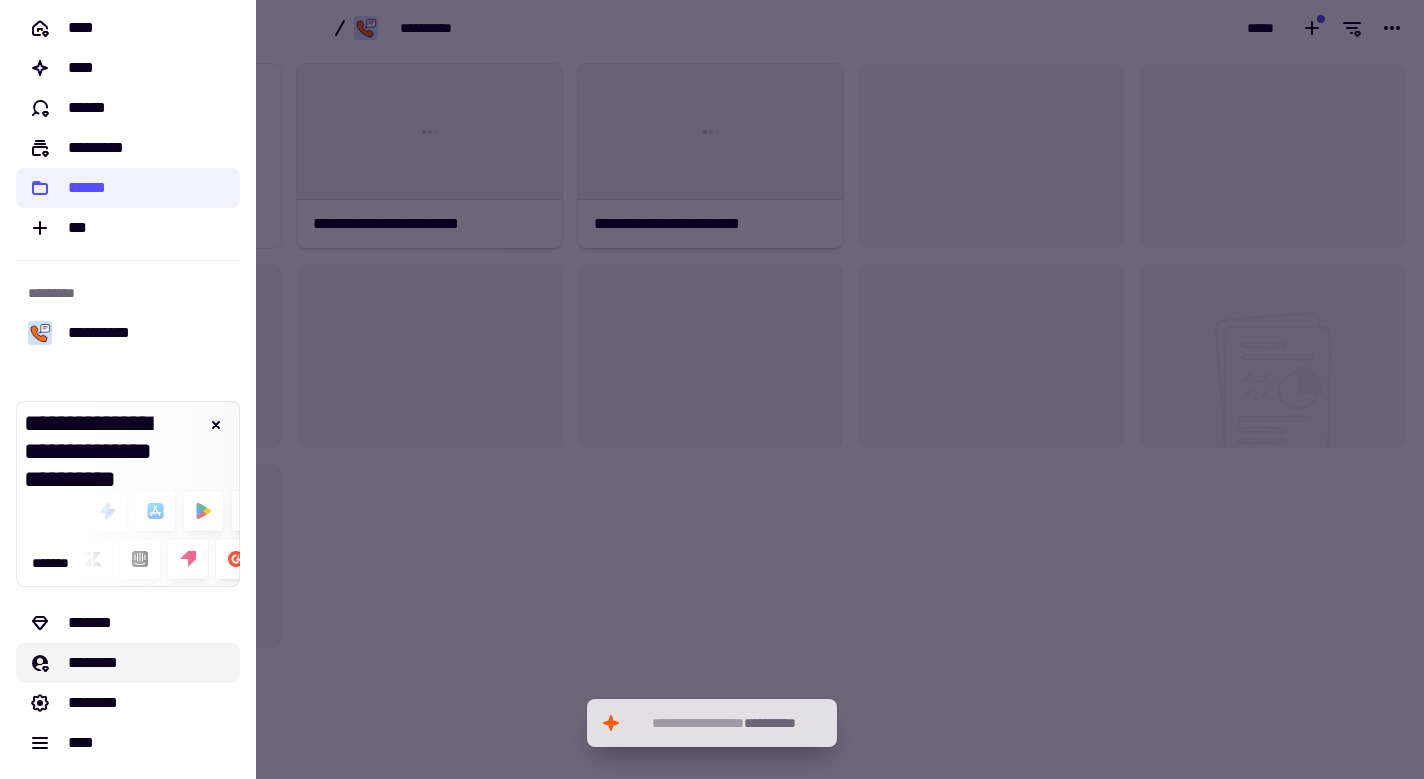 scroll, scrollTop: 8, scrollLeft: 0, axis: vertical 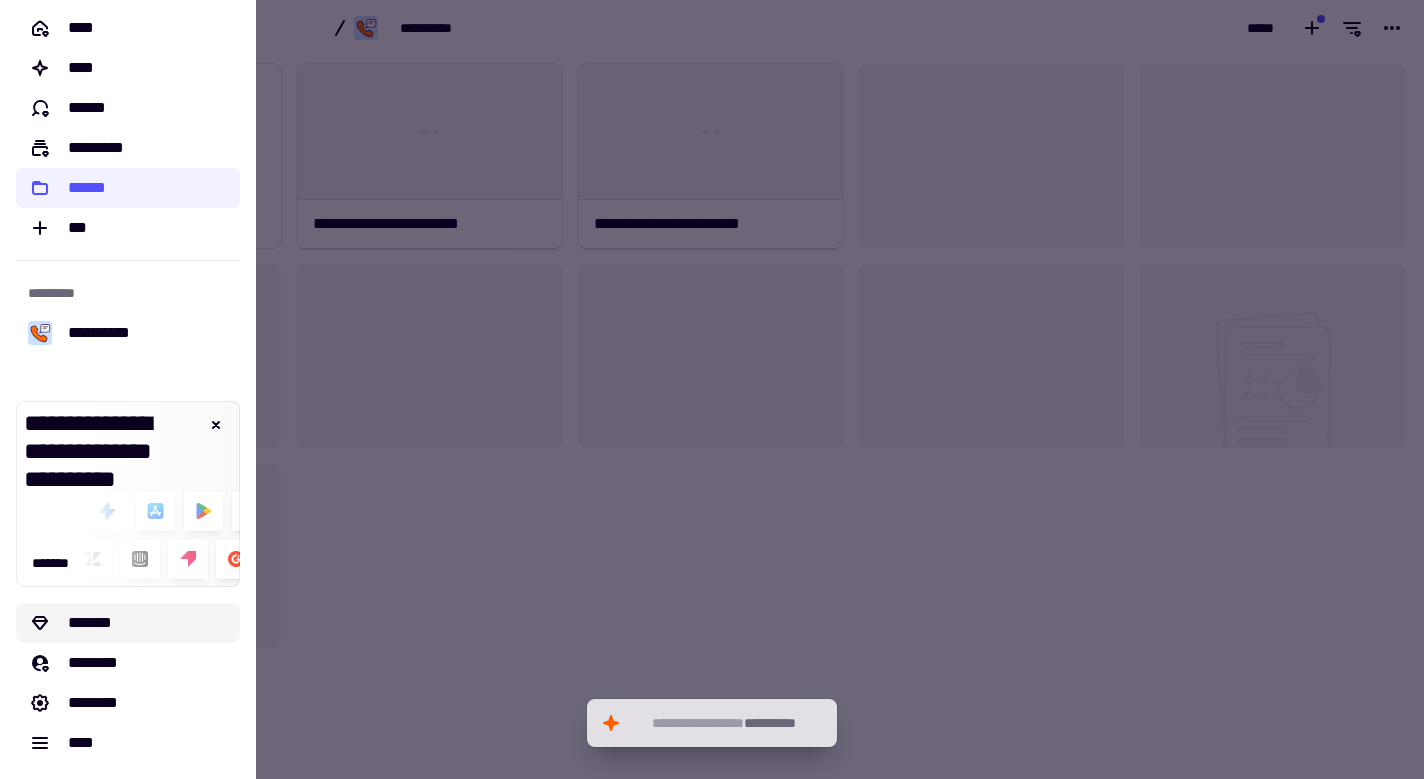 click on "*******" 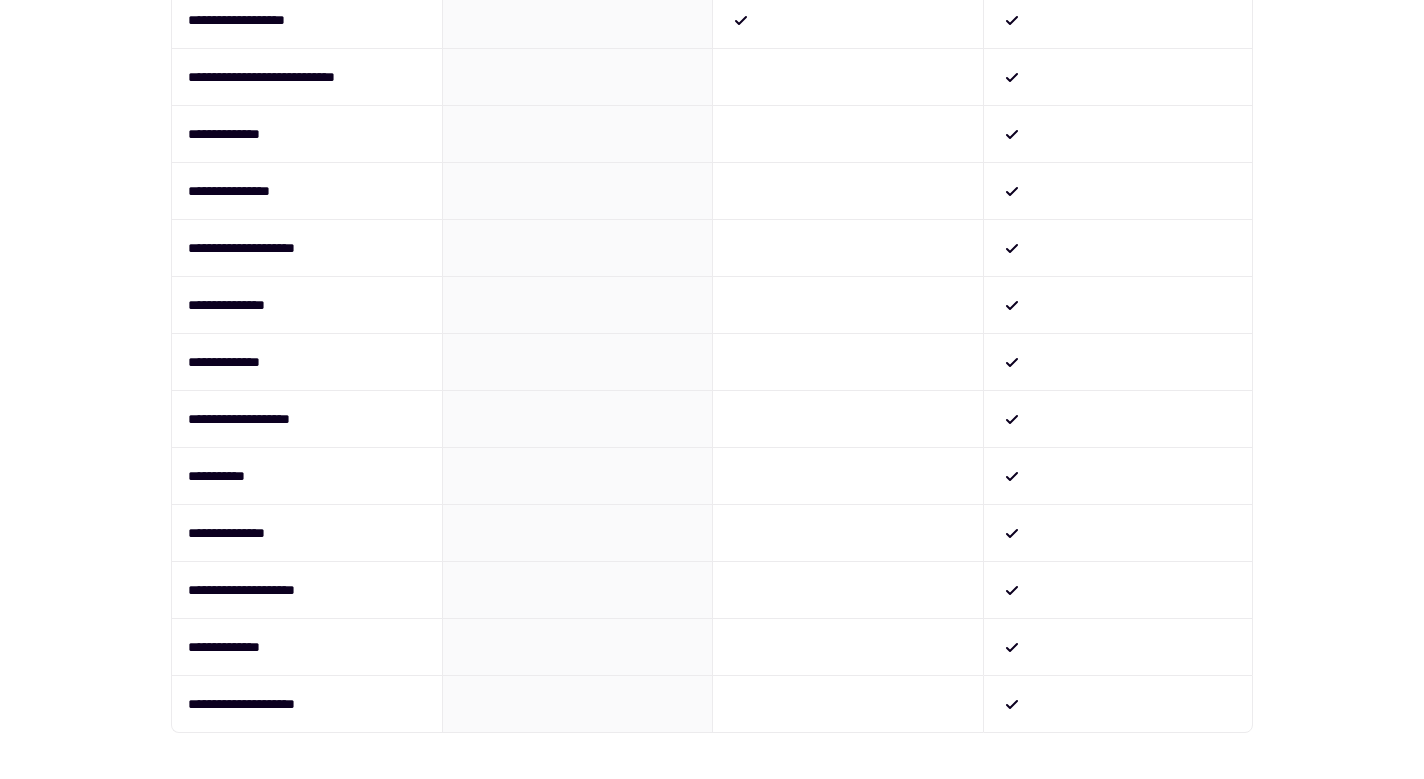 scroll, scrollTop: 1107, scrollLeft: 0, axis: vertical 